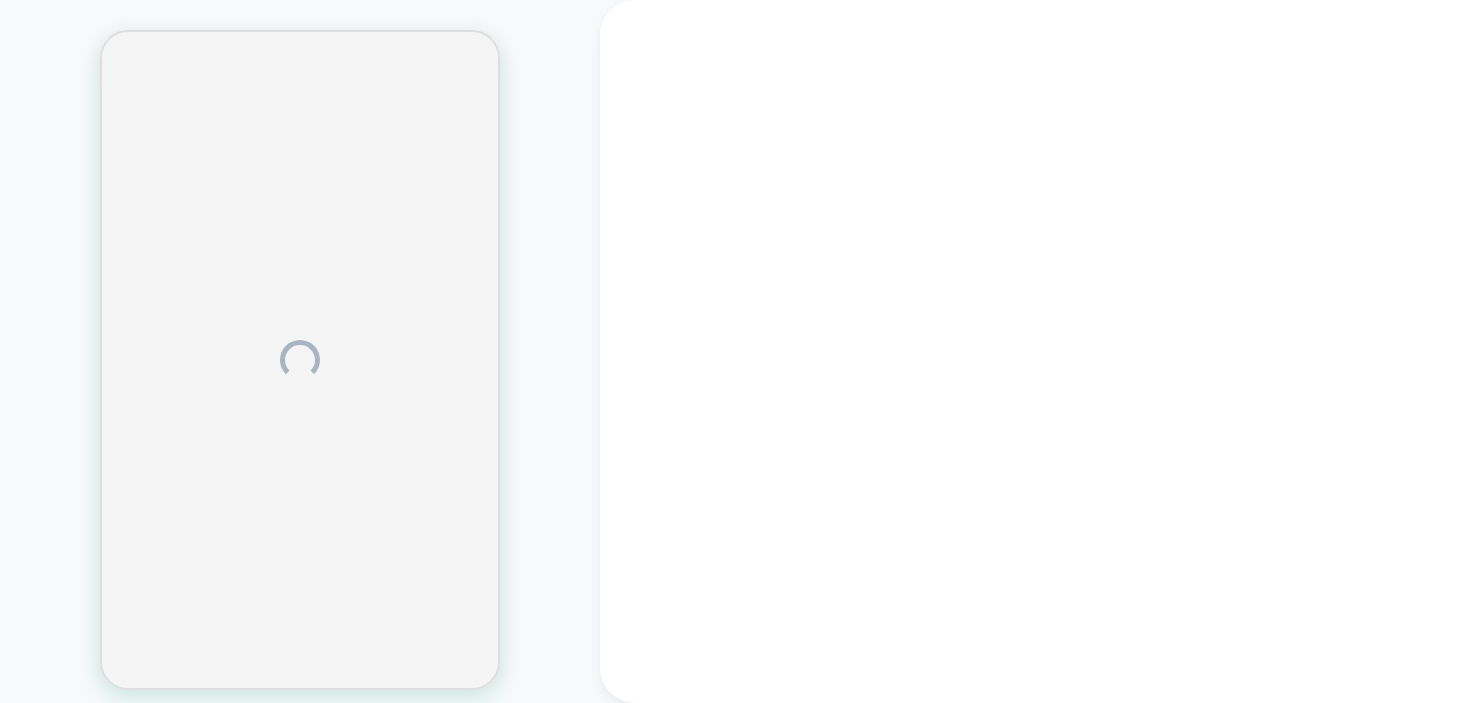 scroll, scrollTop: 0, scrollLeft: 0, axis: both 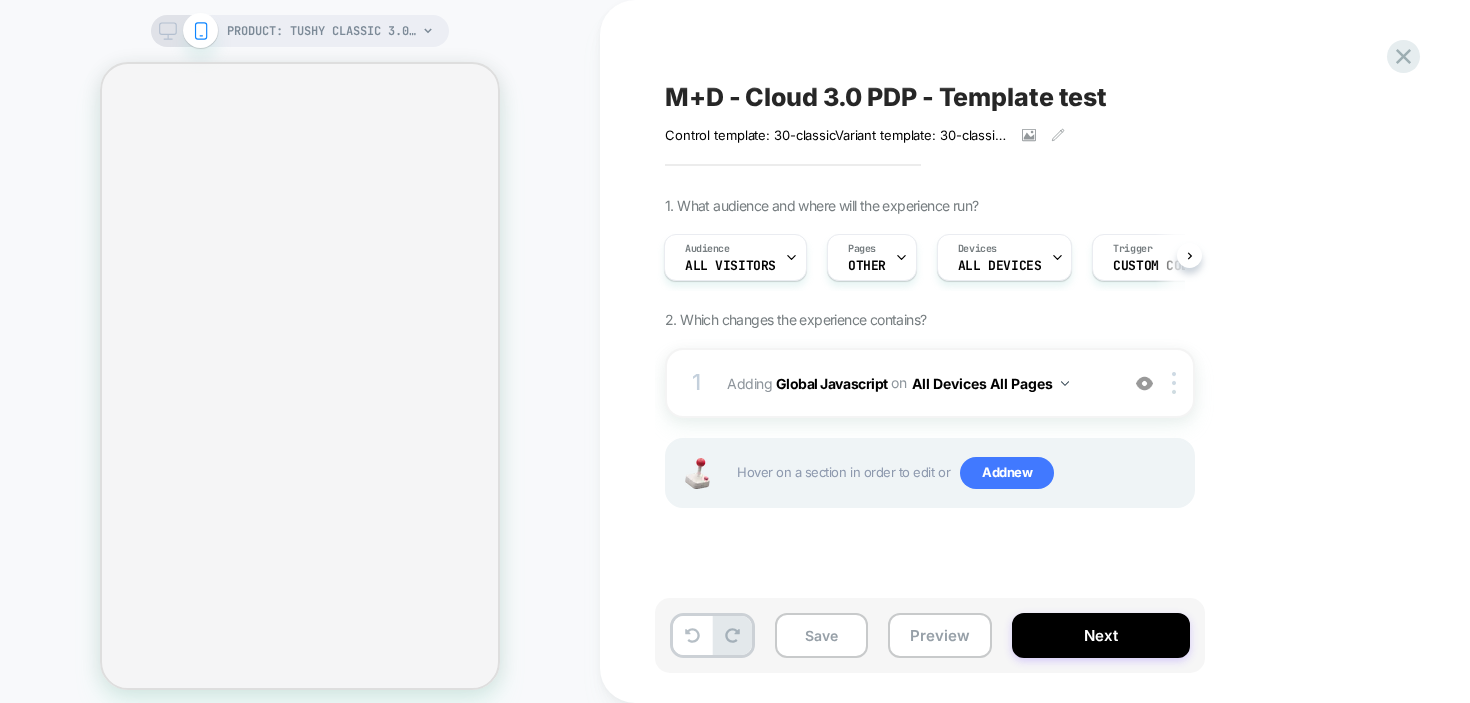 click on "M+D - Cloud 3.0 PDP - Template test" at bounding box center [886, 97] 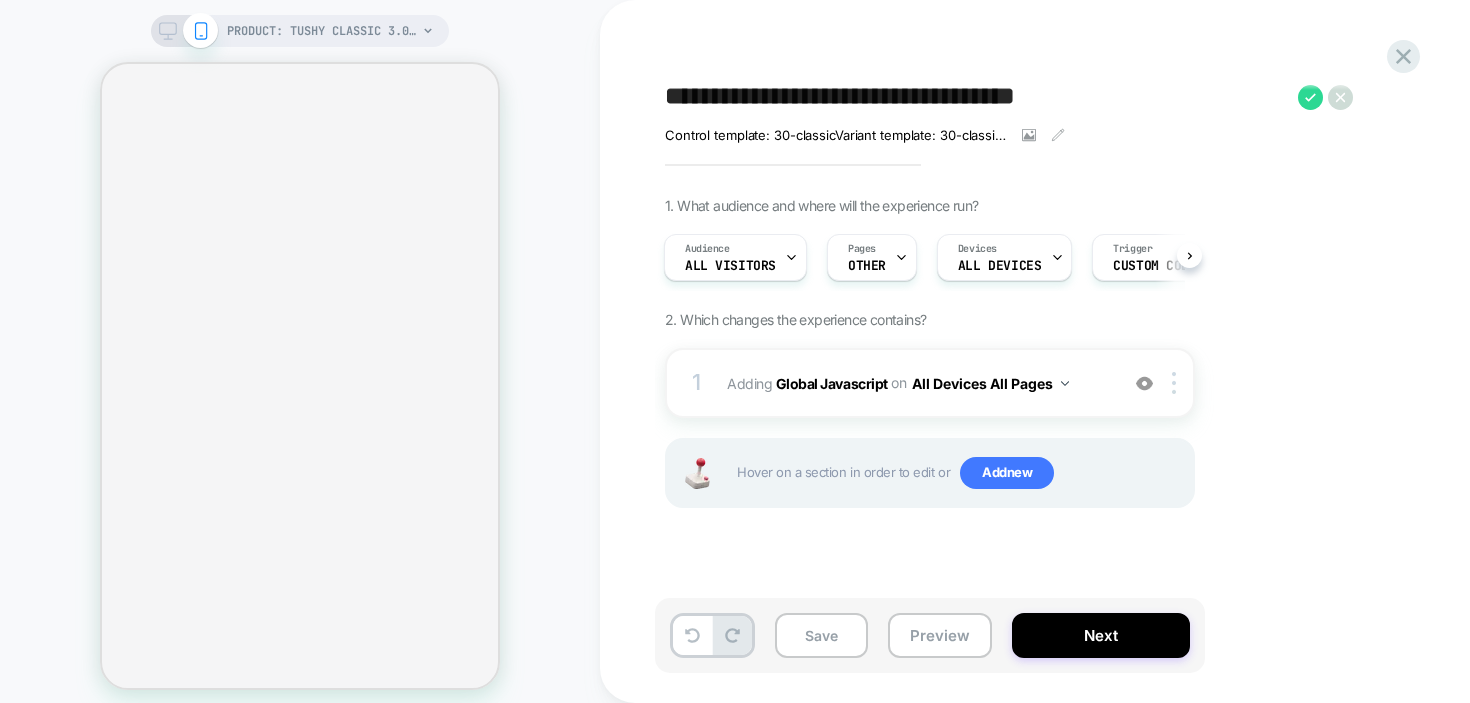 click on "**********" at bounding box center (976, 97) 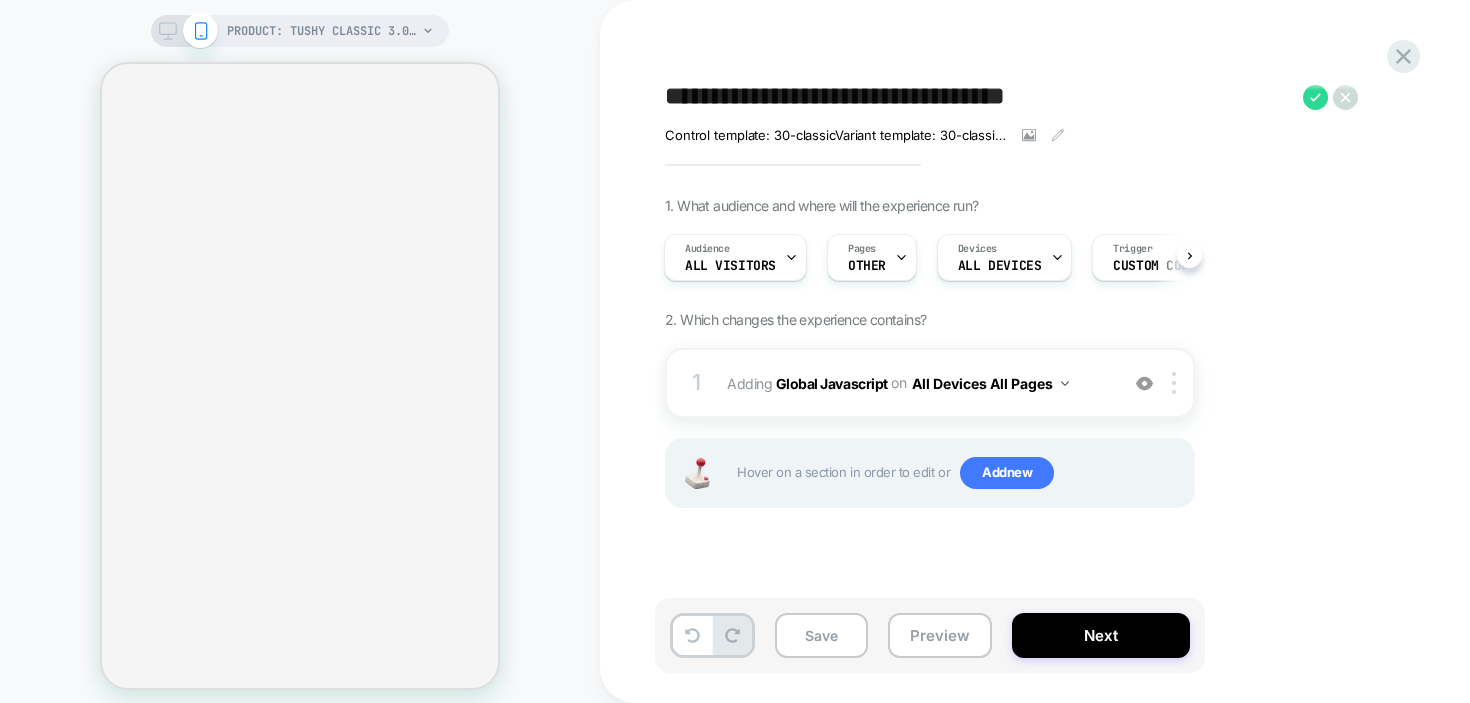 type on "**********" 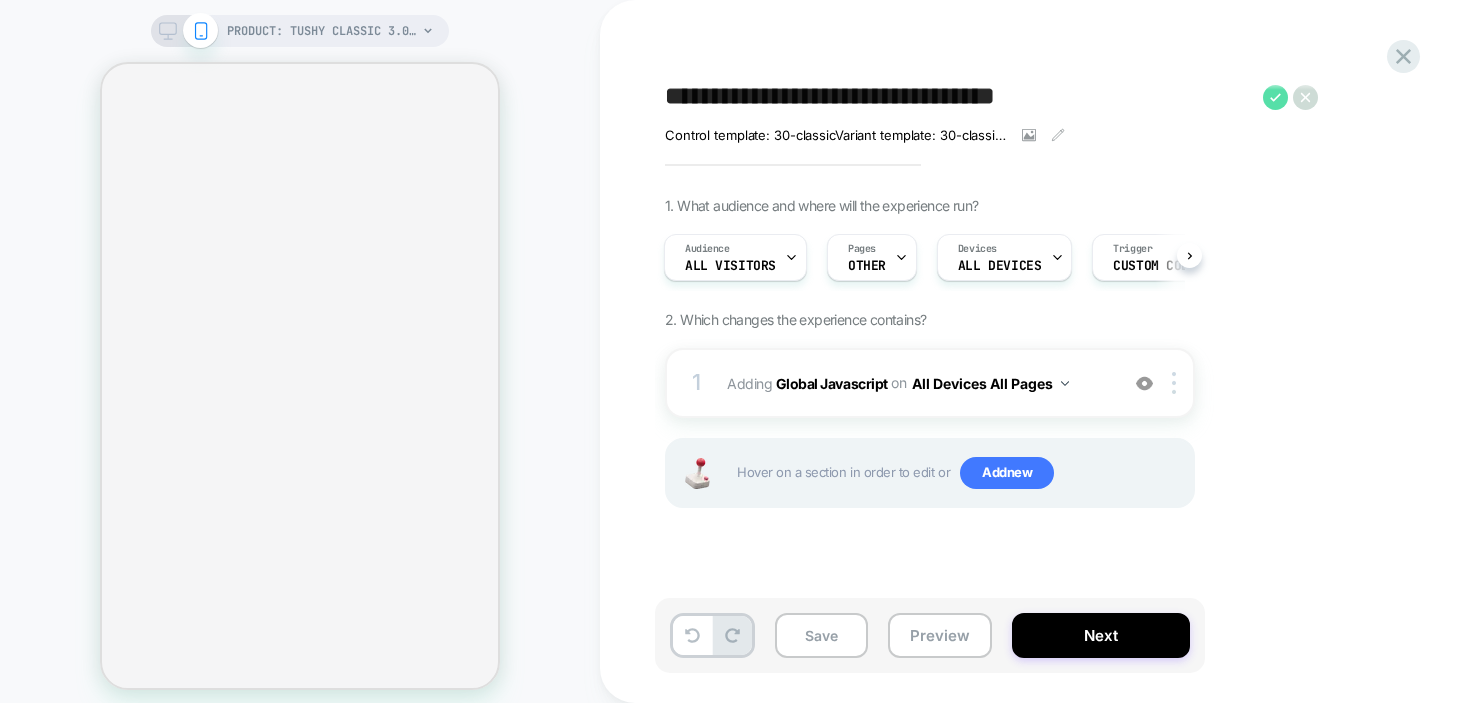 click 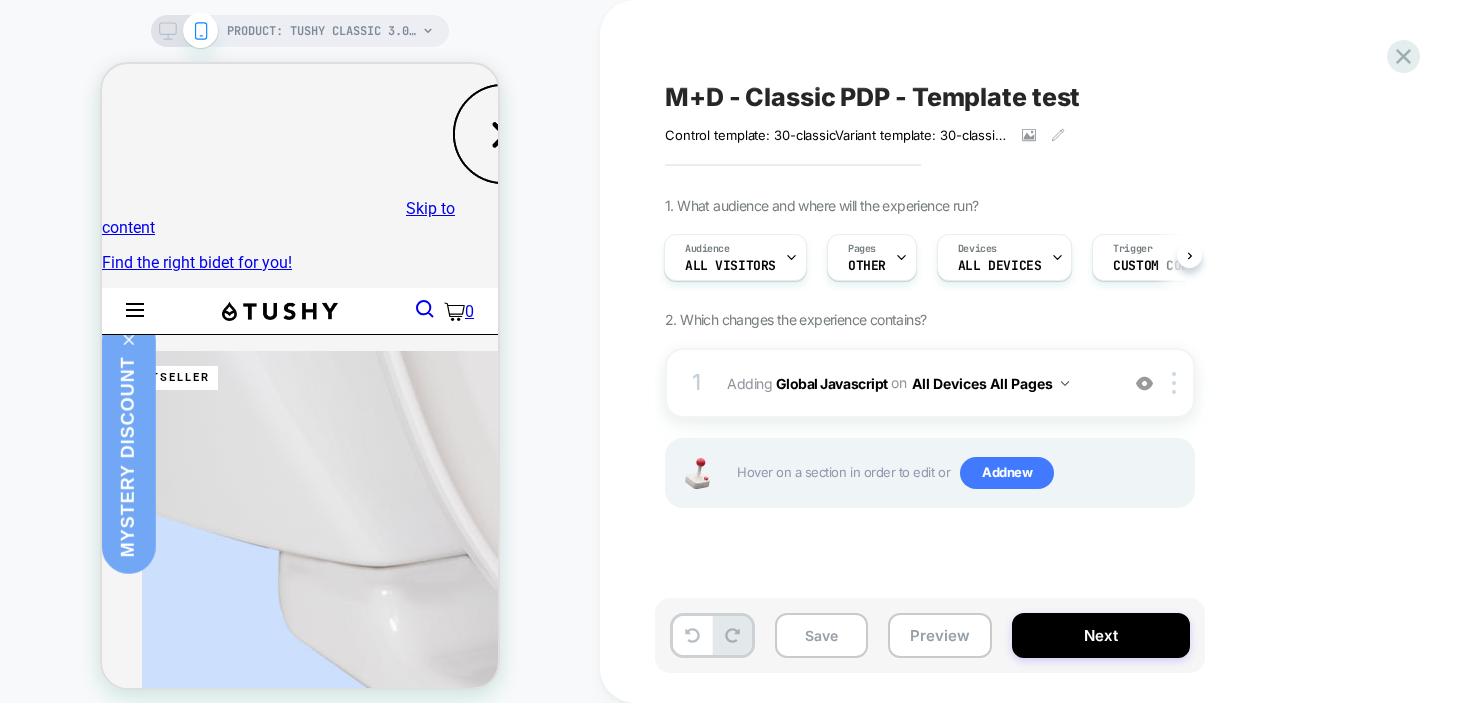 scroll, scrollTop: 620, scrollLeft: 0, axis: vertical 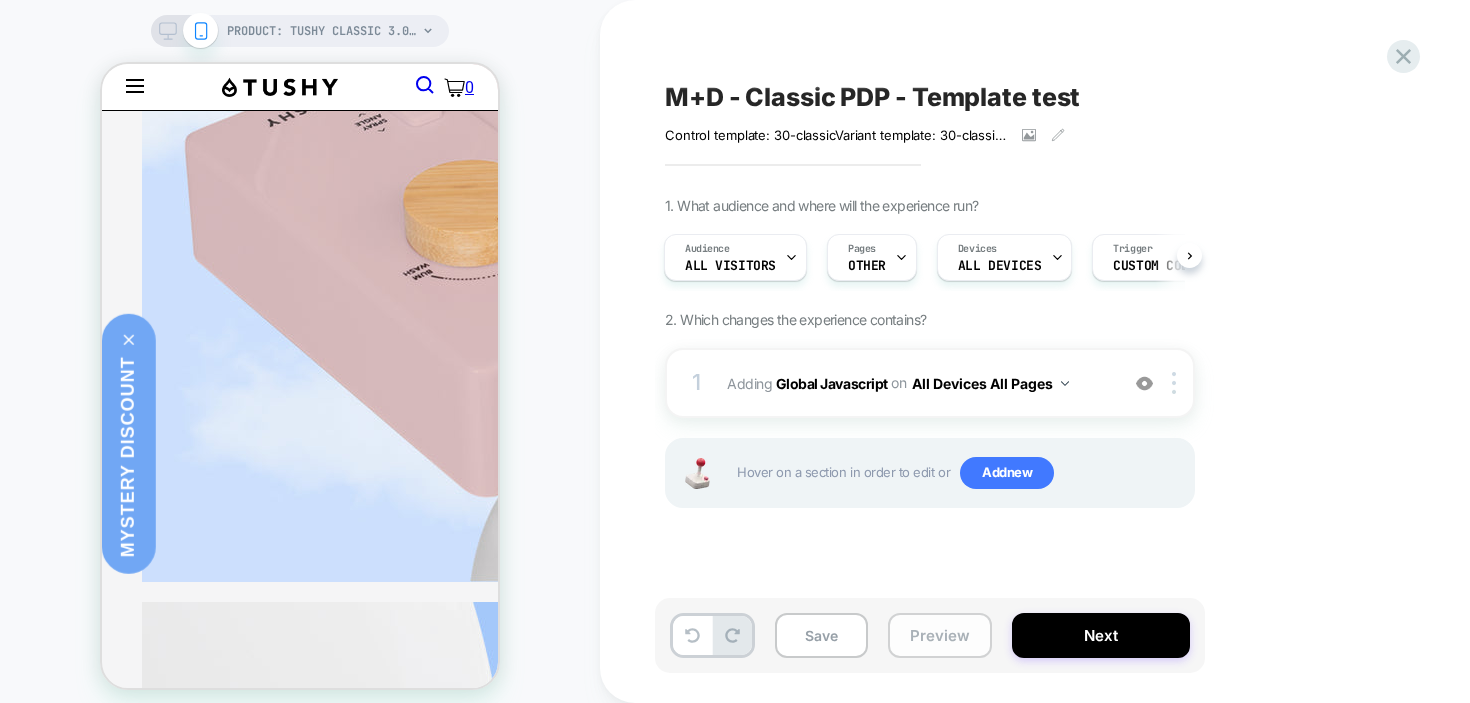 click on "Preview" at bounding box center [940, 635] 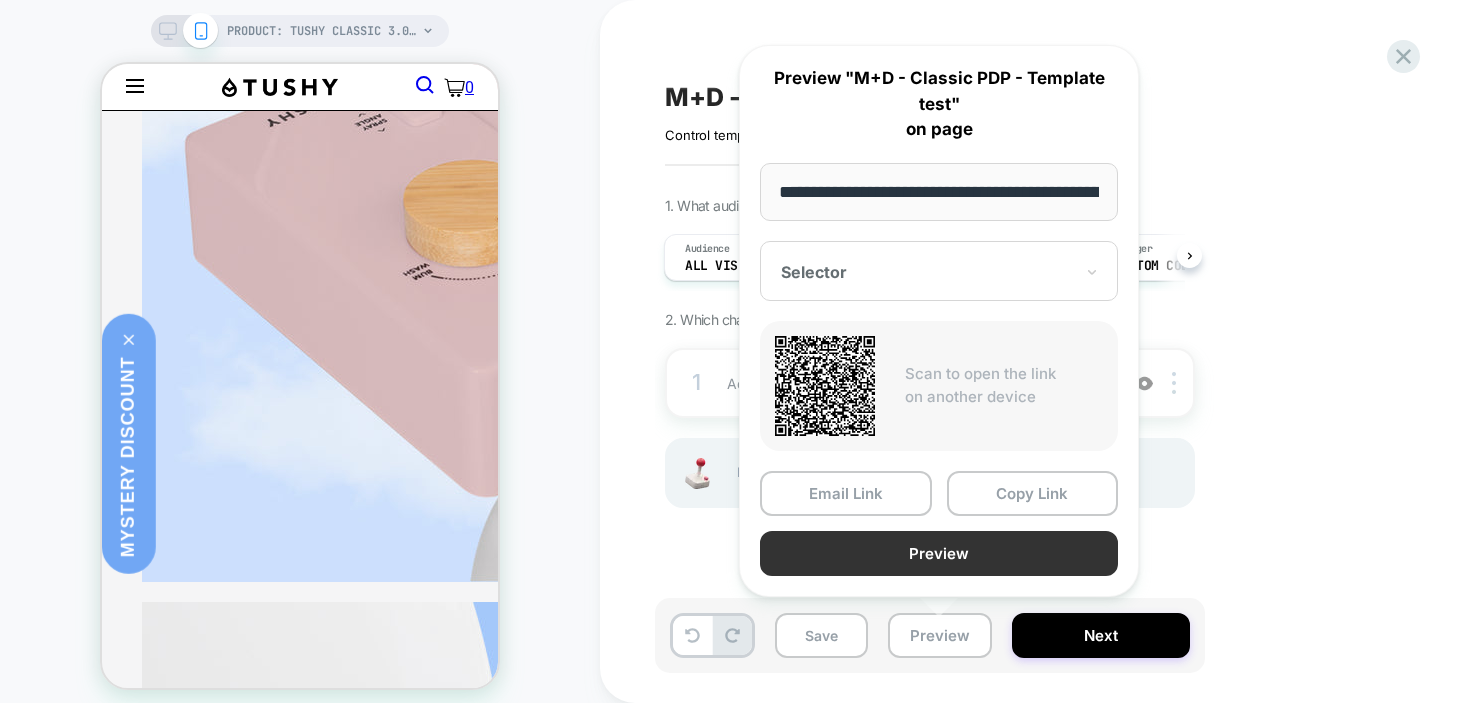 scroll, scrollTop: 0, scrollLeft: 282, axis: horizontal 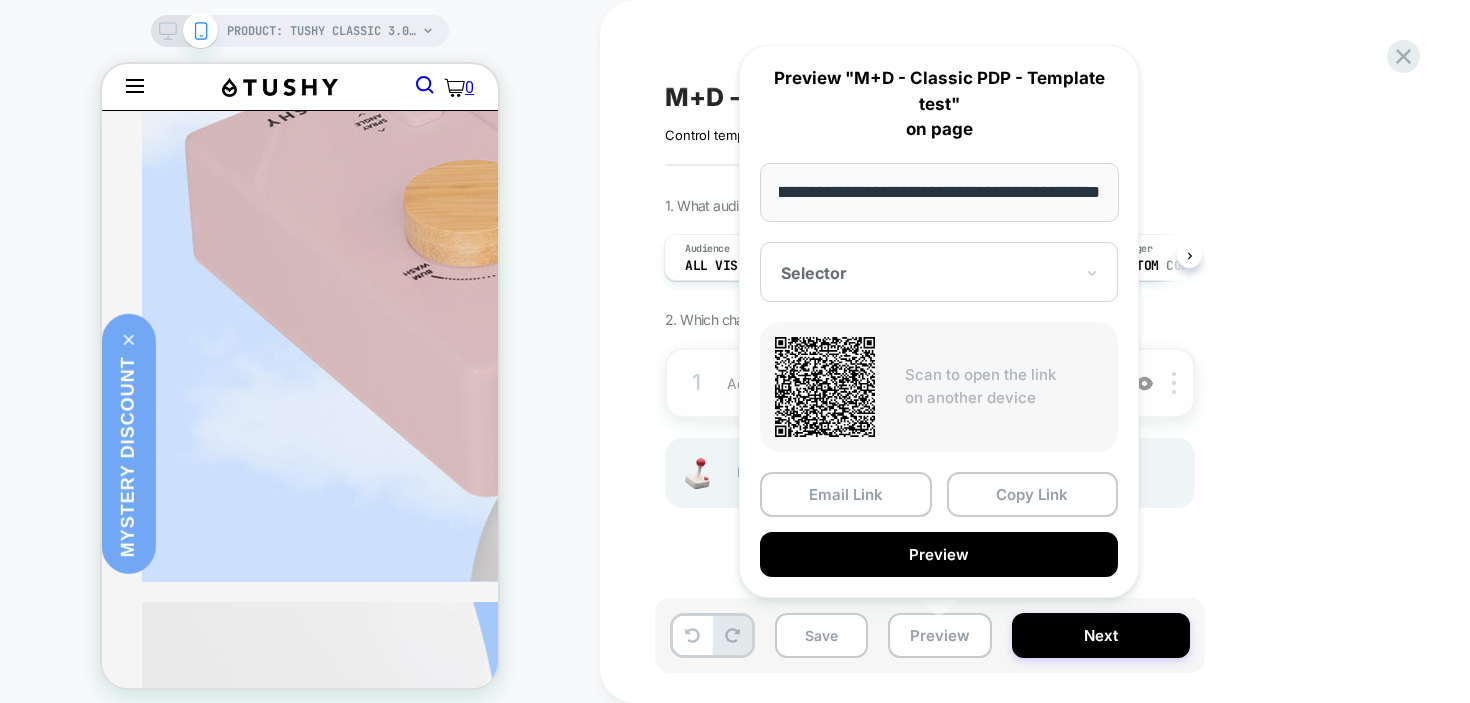 click on "Preview" at bounding box center [939, 554] 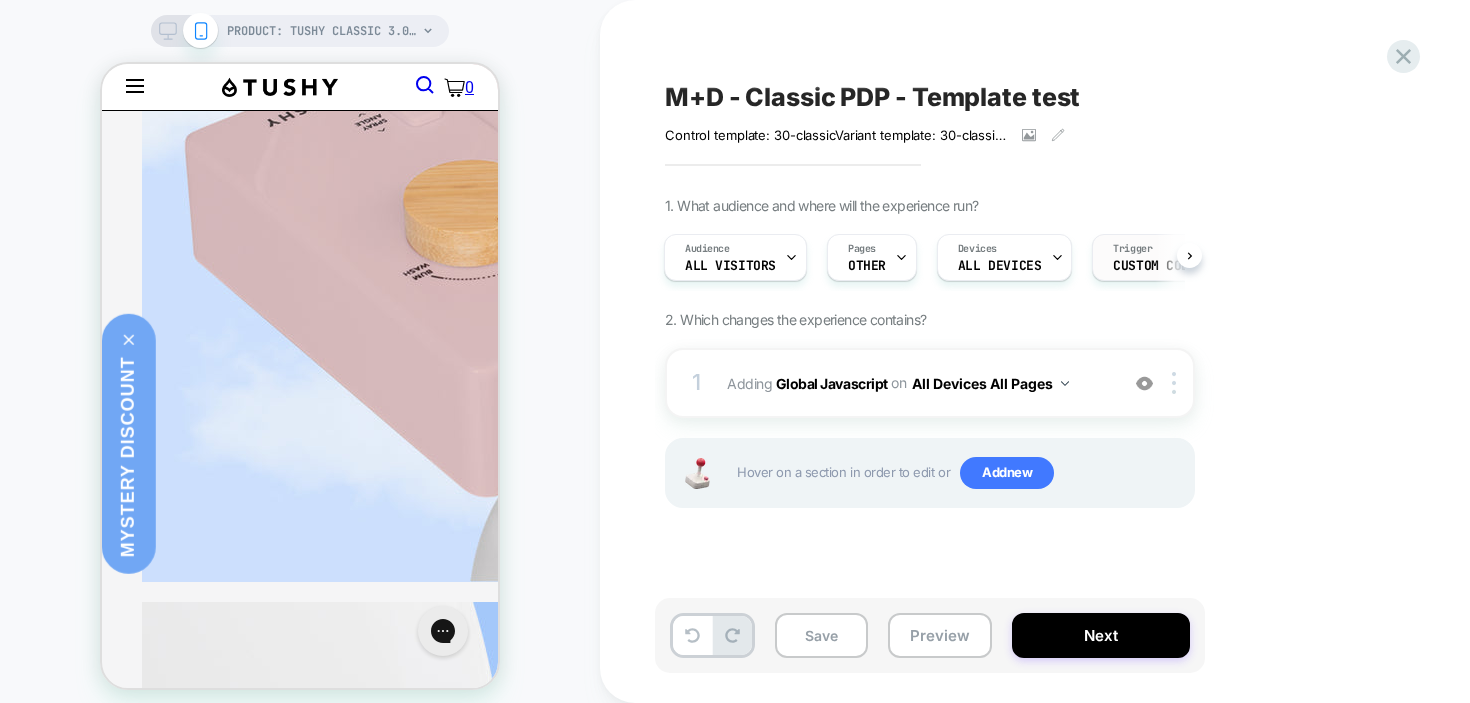 scroll, scrollTop: 0, scrollLeft: 0, axis: both 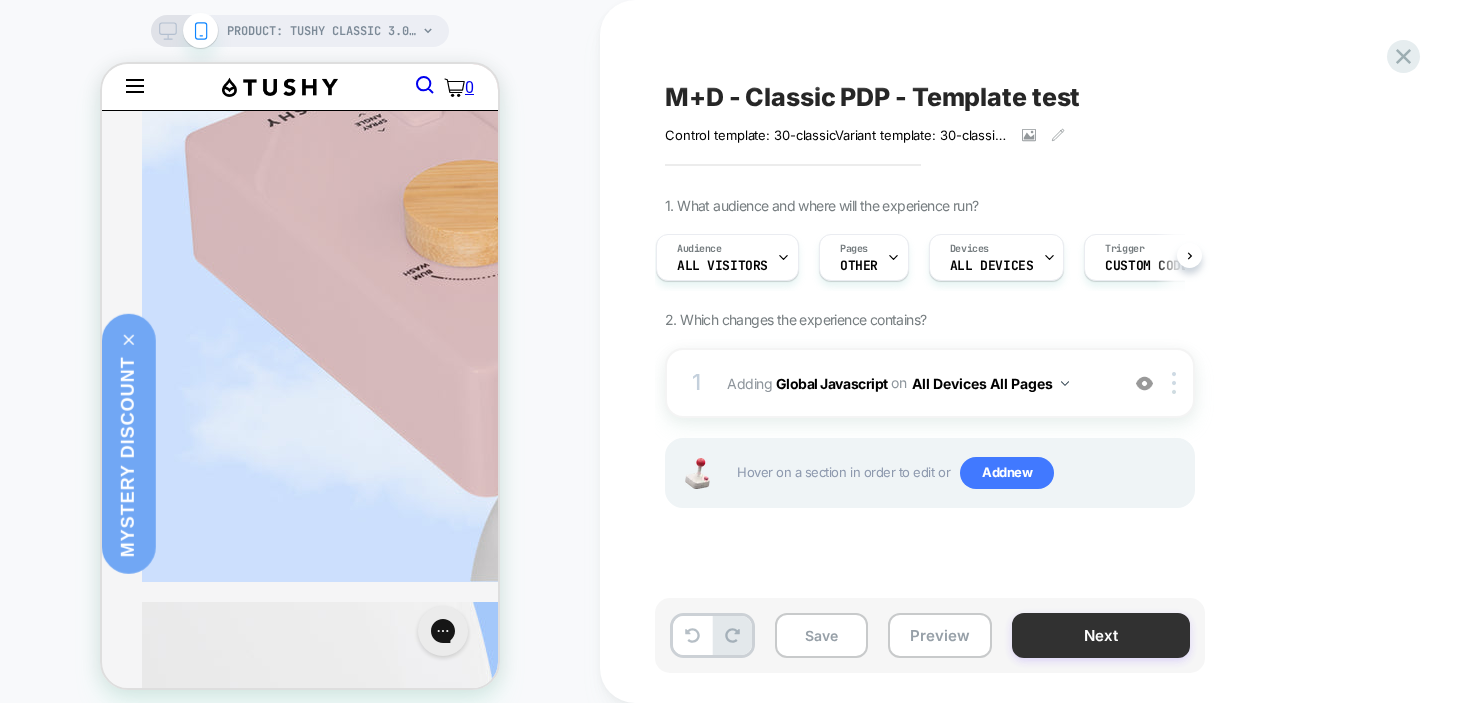click on "Next" at bounding box center [1101, 635] 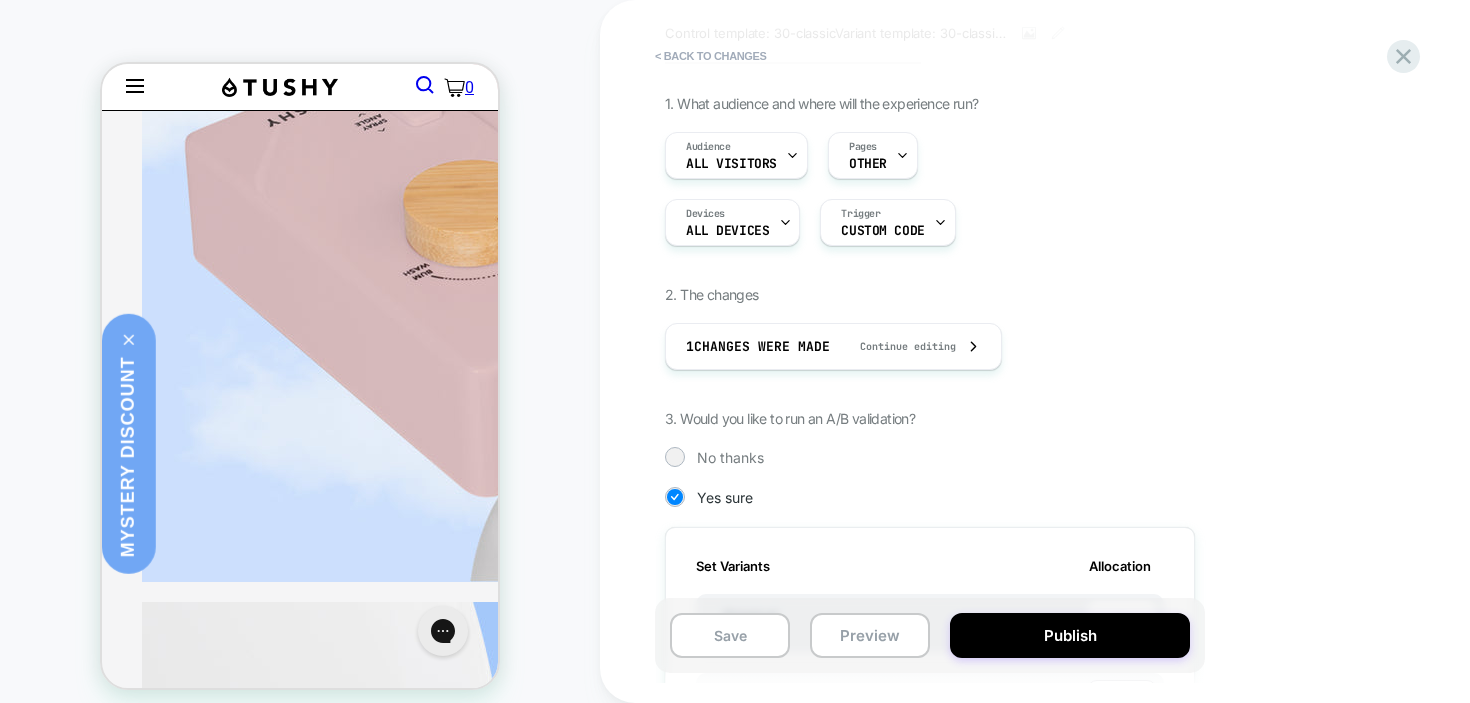 scroll, scrollTop: 0, scrollLeft: 0, axis: both 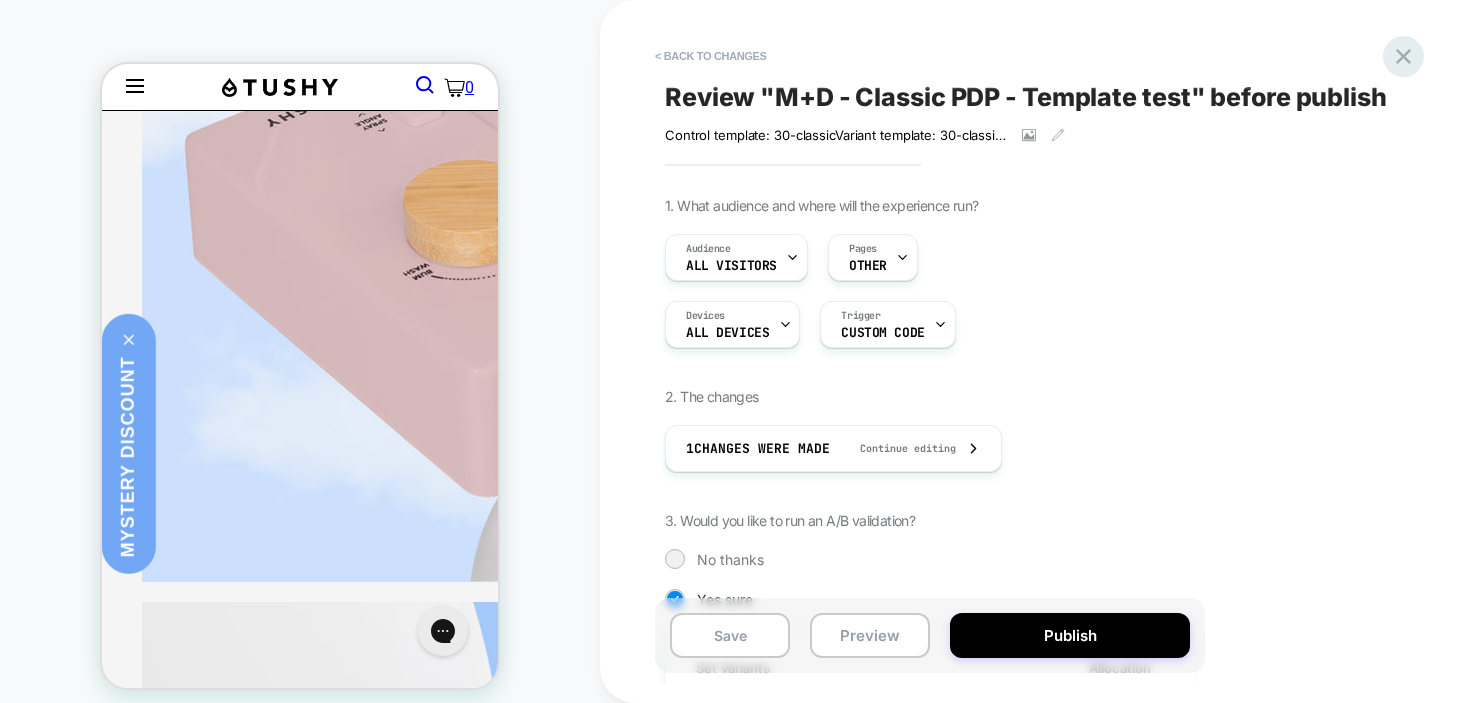 click 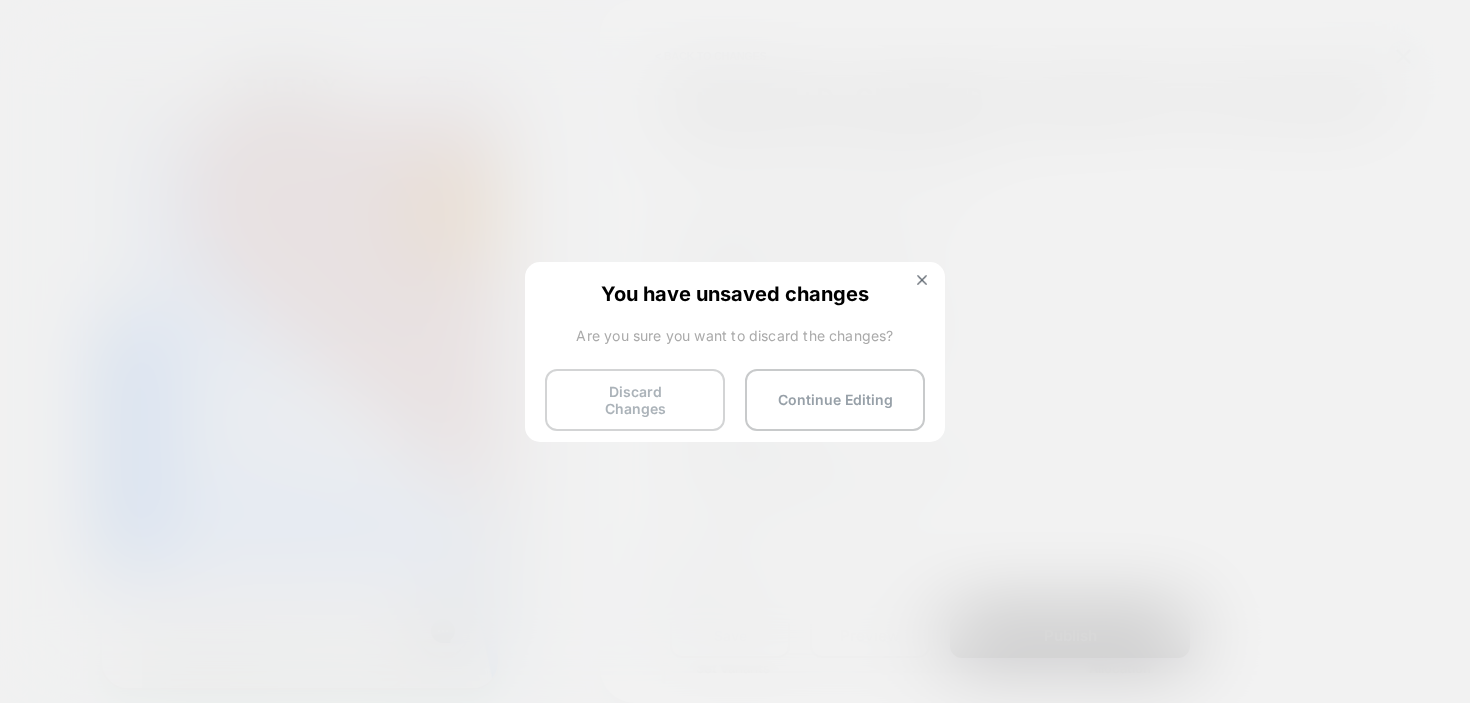 click on "Discard Changes" at bounding box center (635, 400) 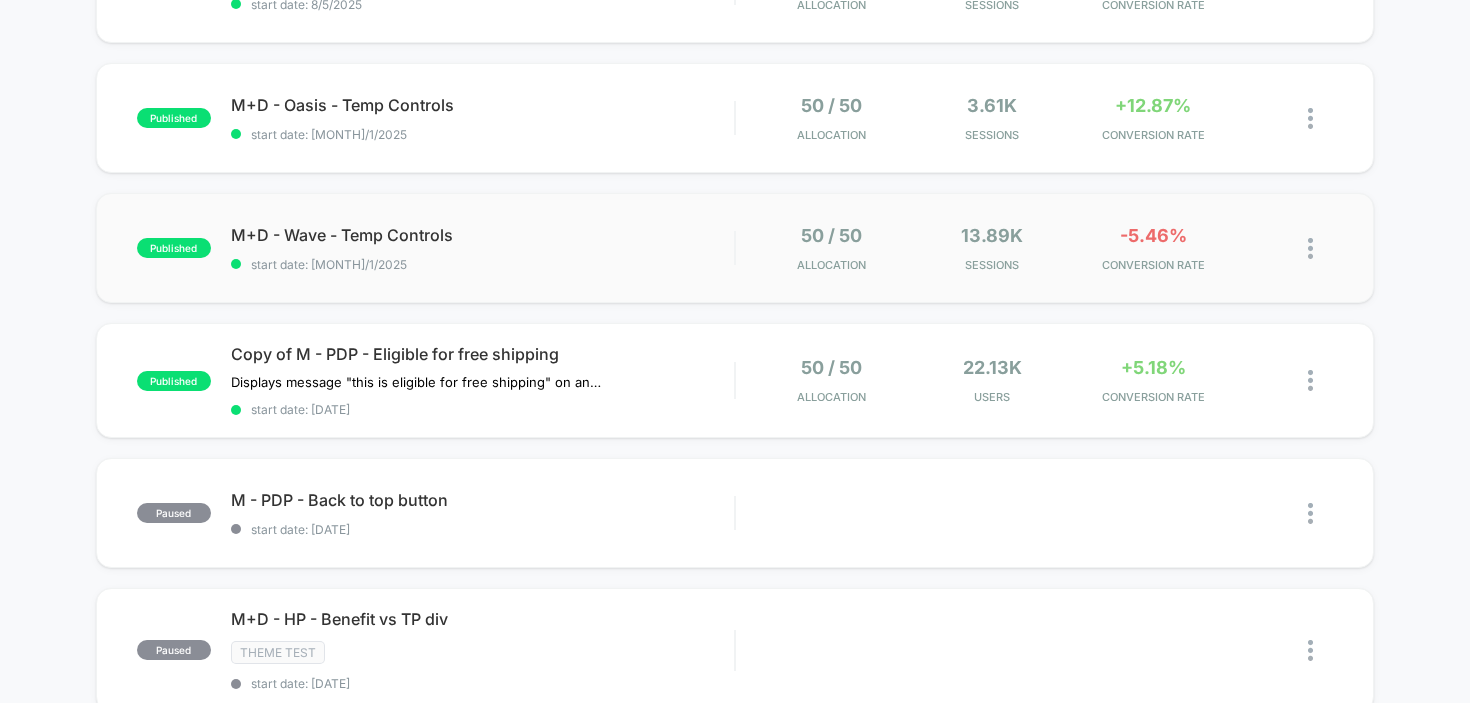 scroll, scrollTop: 0, scrollLeft: 0, axis: both 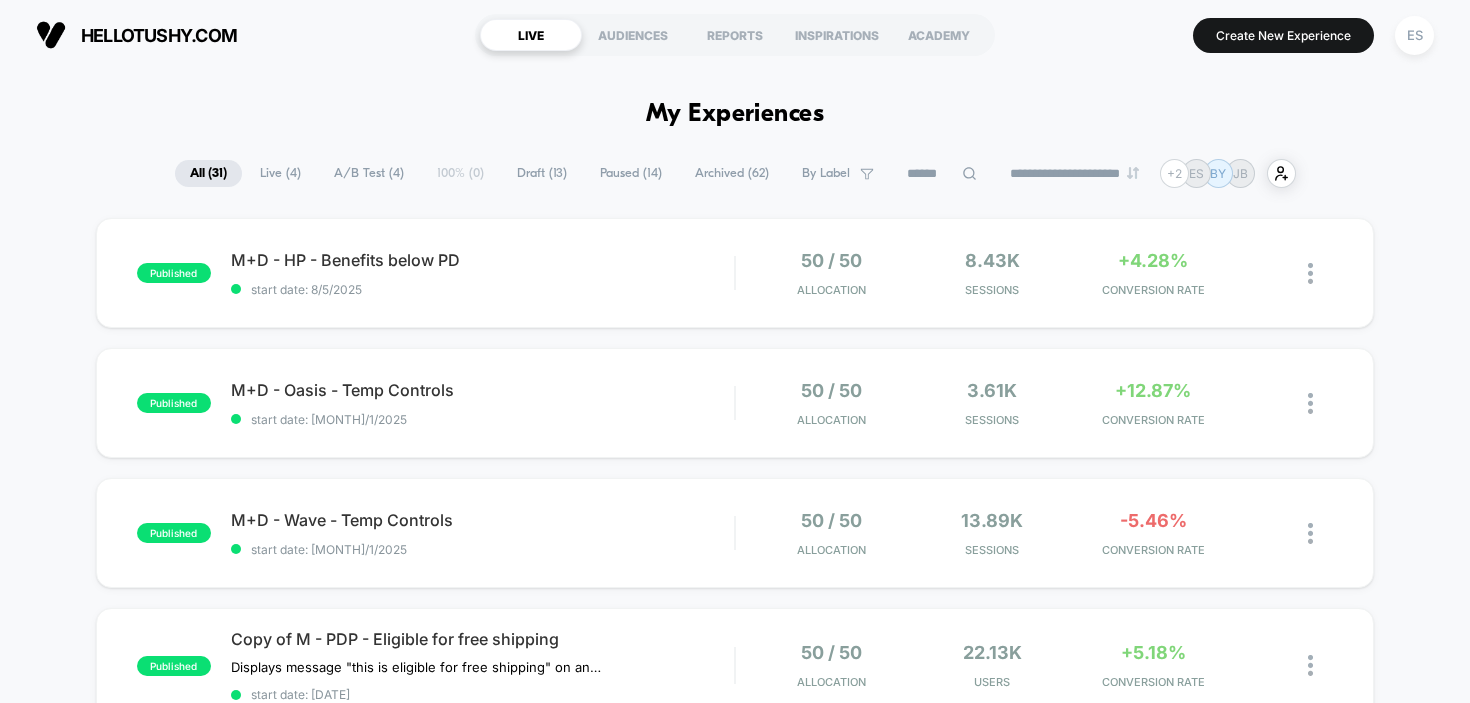 click on "Draft ( 13 )" at bounding box center (542, 173) 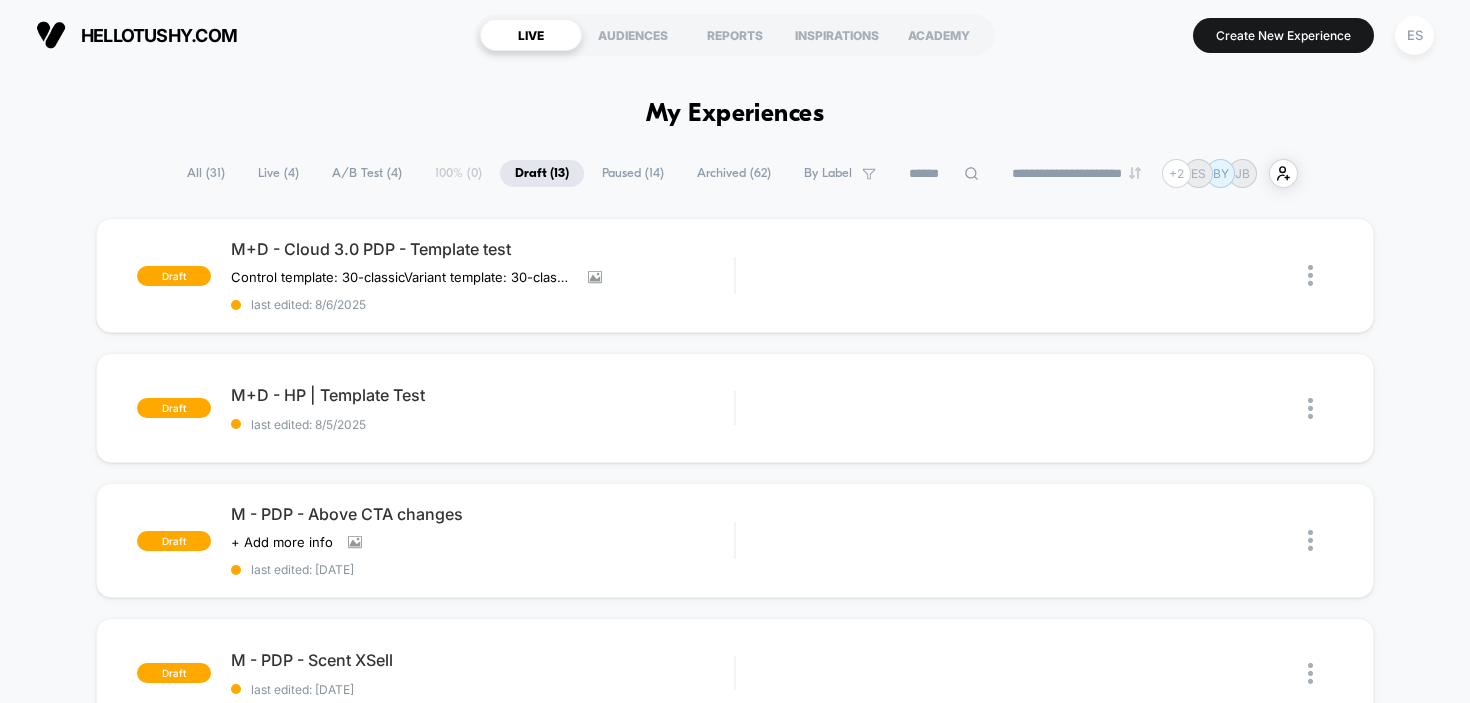 click on "**********" at bounding box center [735, 1872] 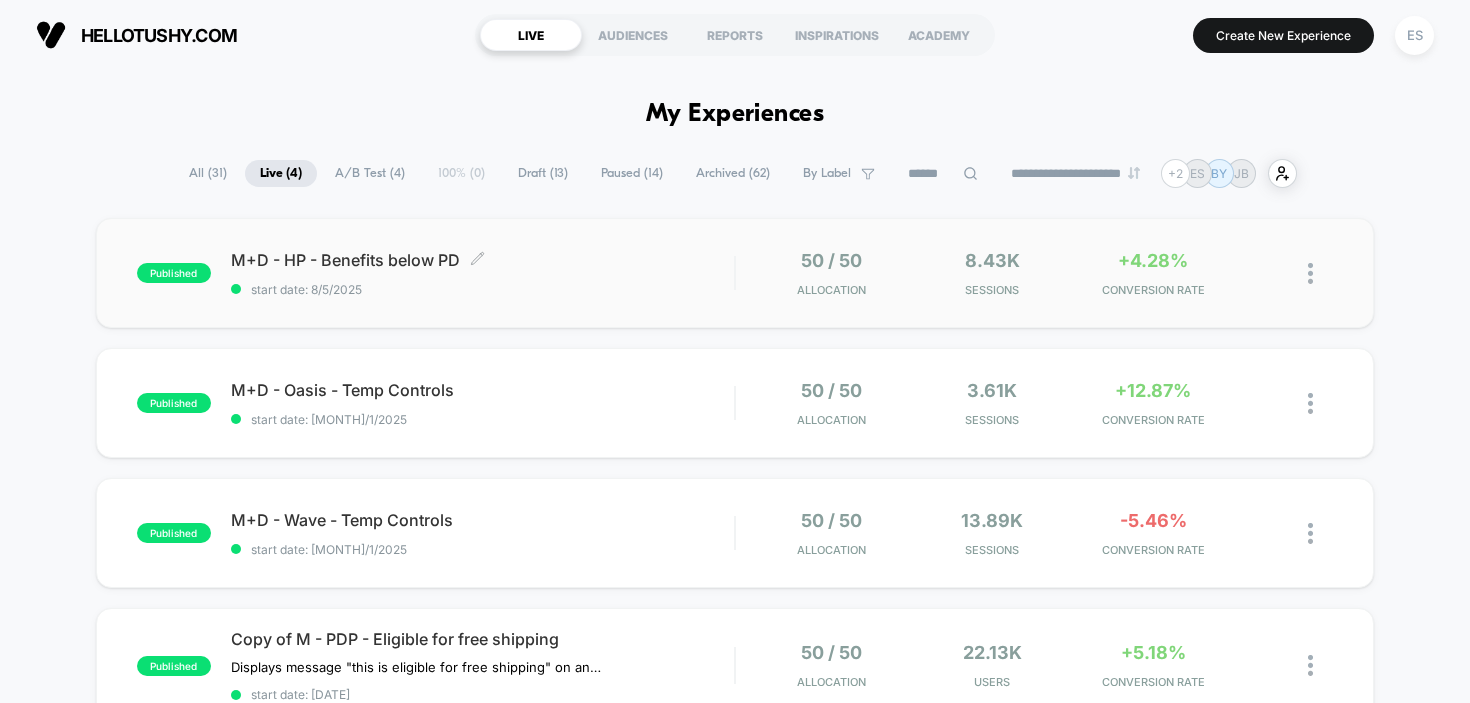 click on "M+D - HP - Benefits below PD Click to edit experience details Click to edit experience details start date: [DATE]" at bounding box center [483, 273] 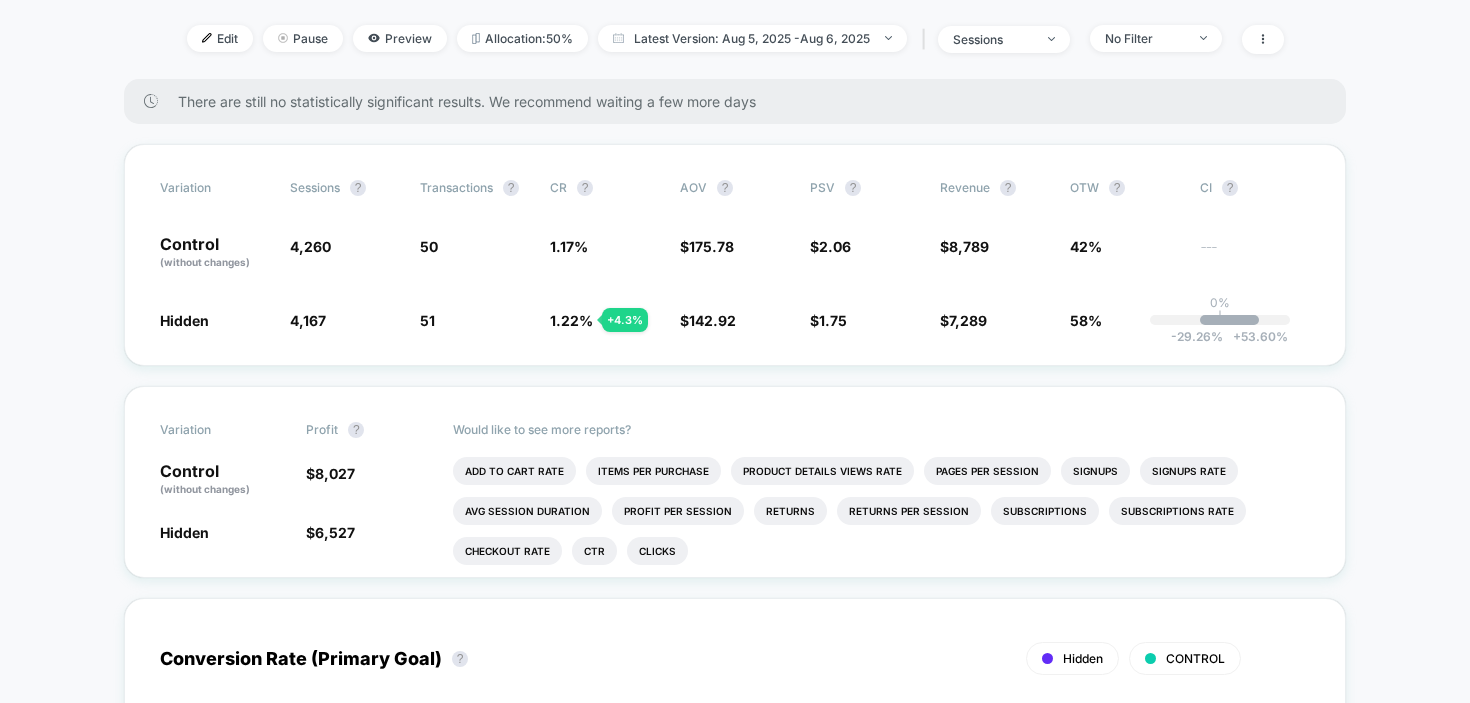 scroll, scrollTop: 0, scrollLeft: 0, axis: both 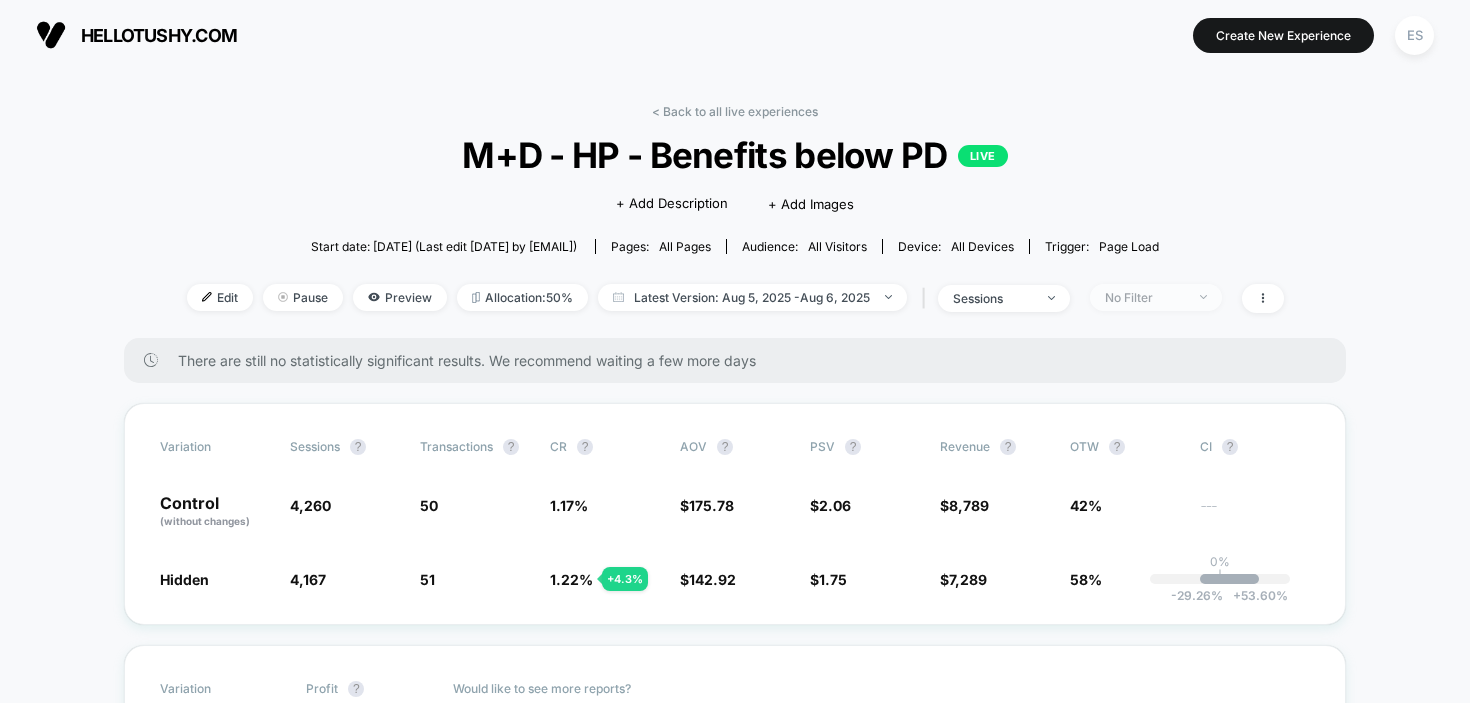 click on "No Filter" at bounding box center [1145, 297] 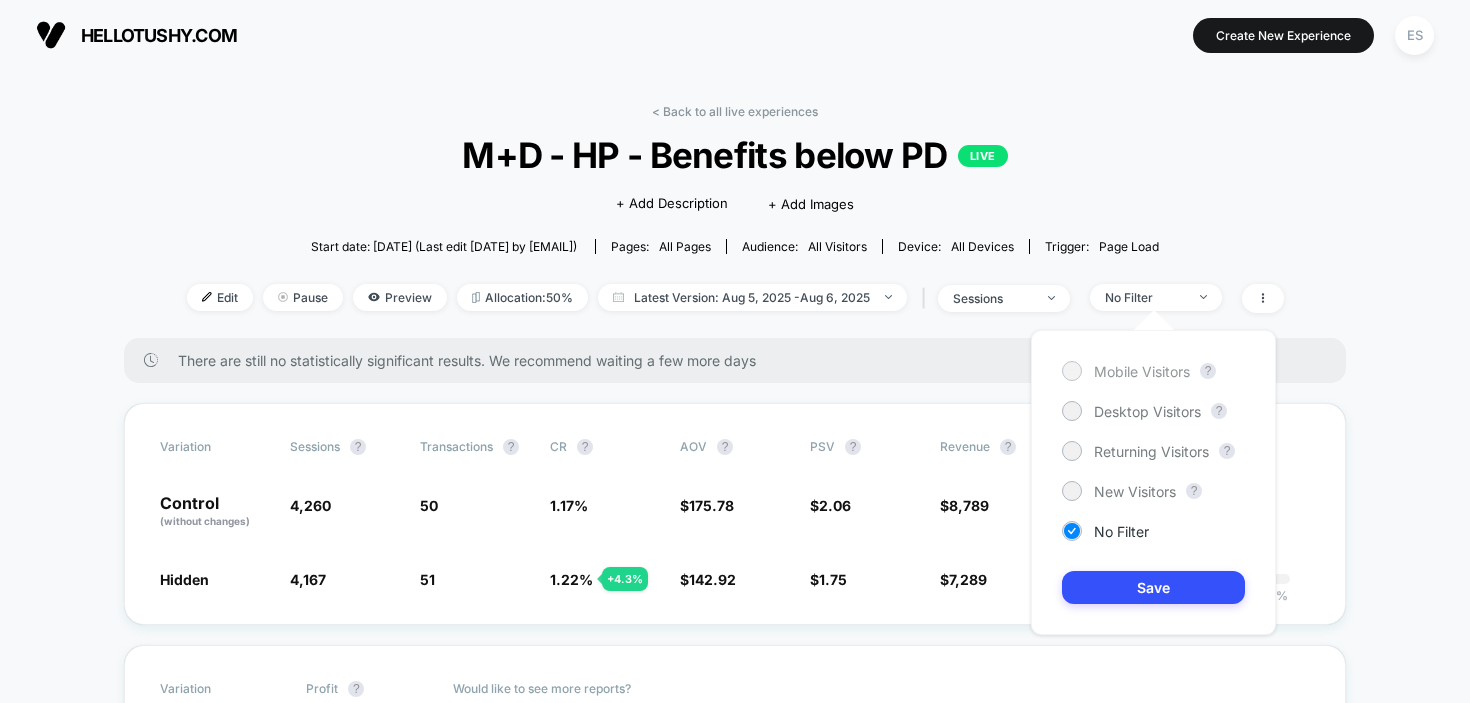 click on "Mobile Visitors" at bounding box center [1142, 371] 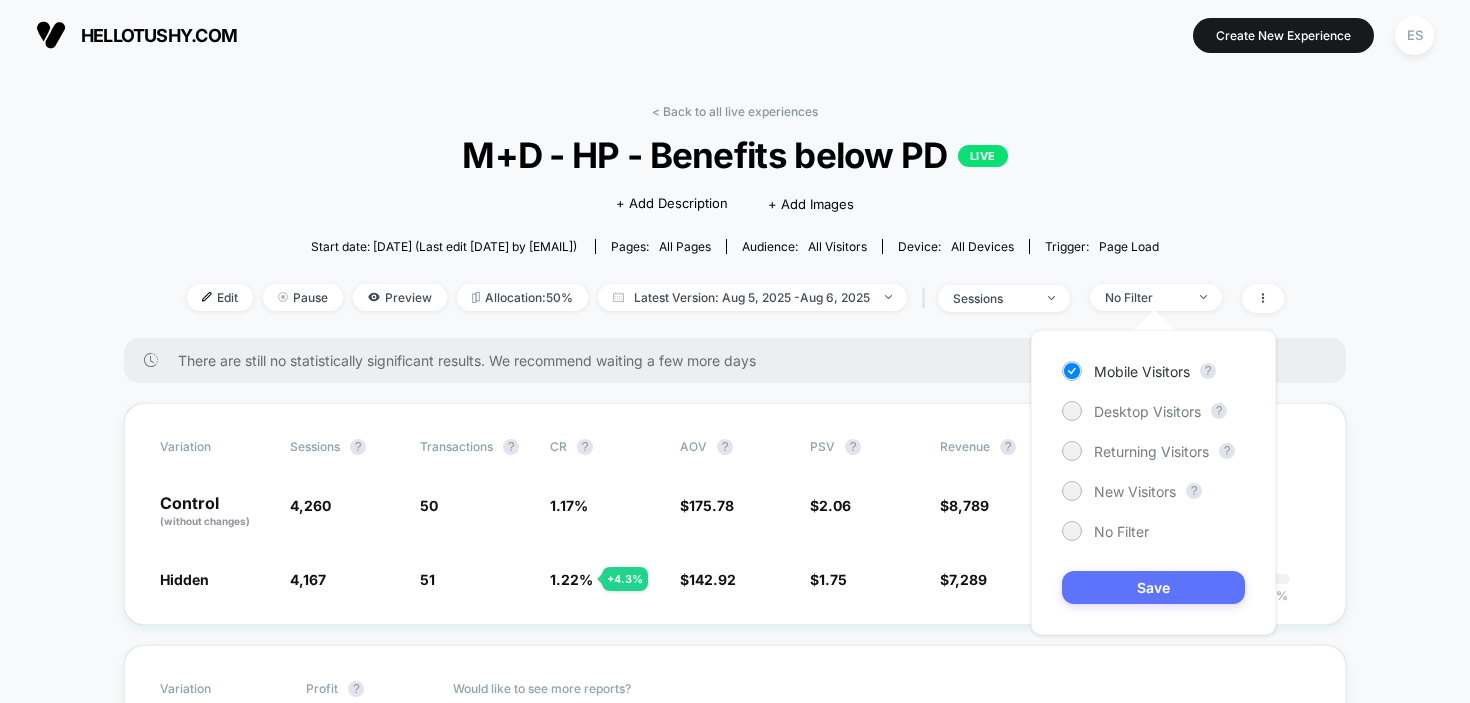click on "Save" at bounding box center [1153, 587] 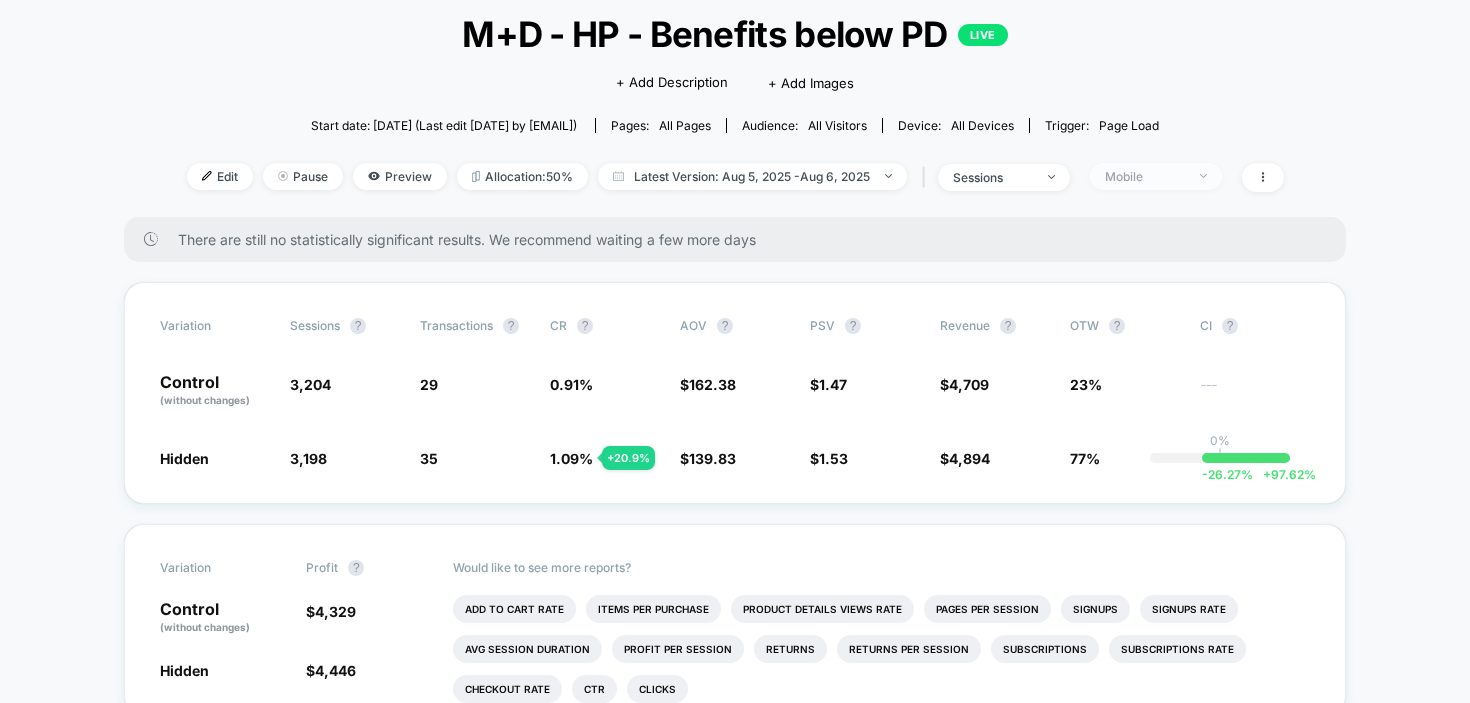 scroll, scrollTop: 120, scrollLeft: 0, axis: vertical 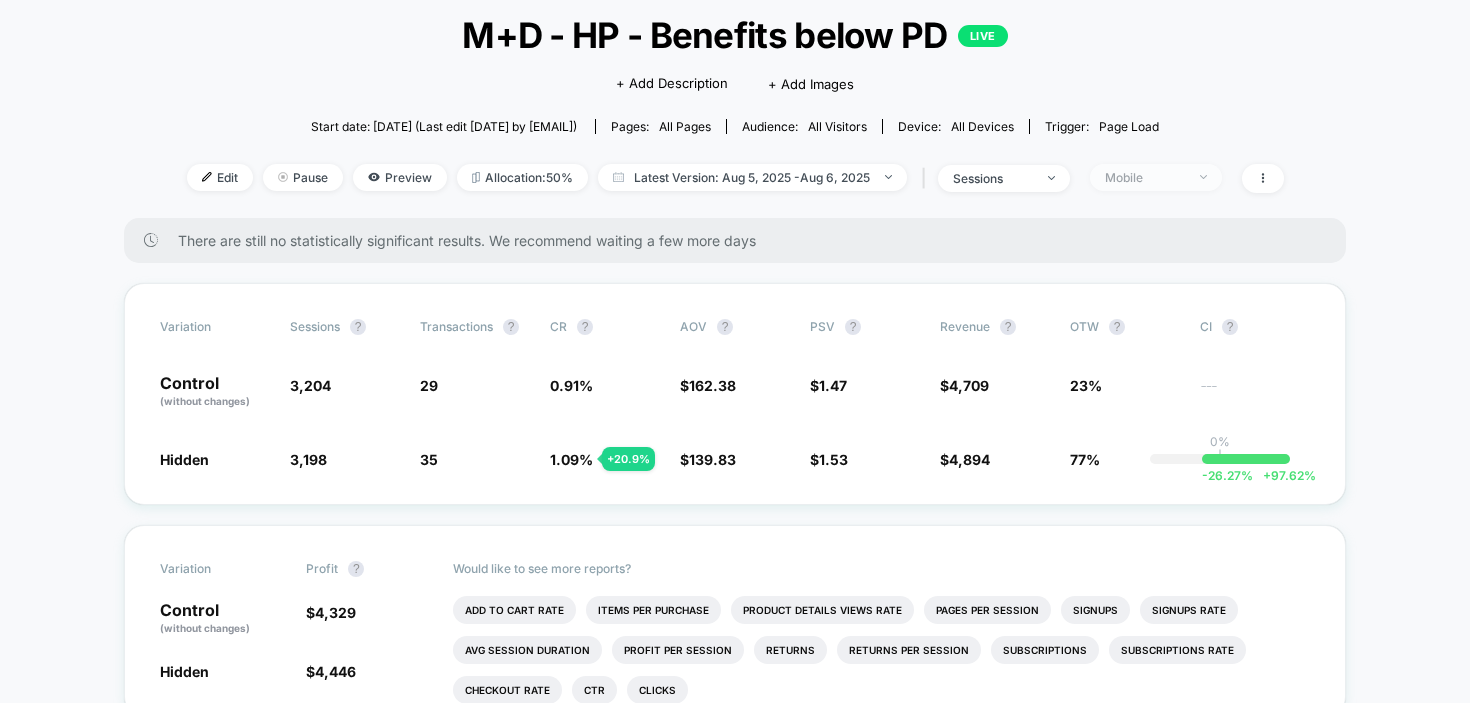 click on "Mobile" at bounding box center [1145, 177] 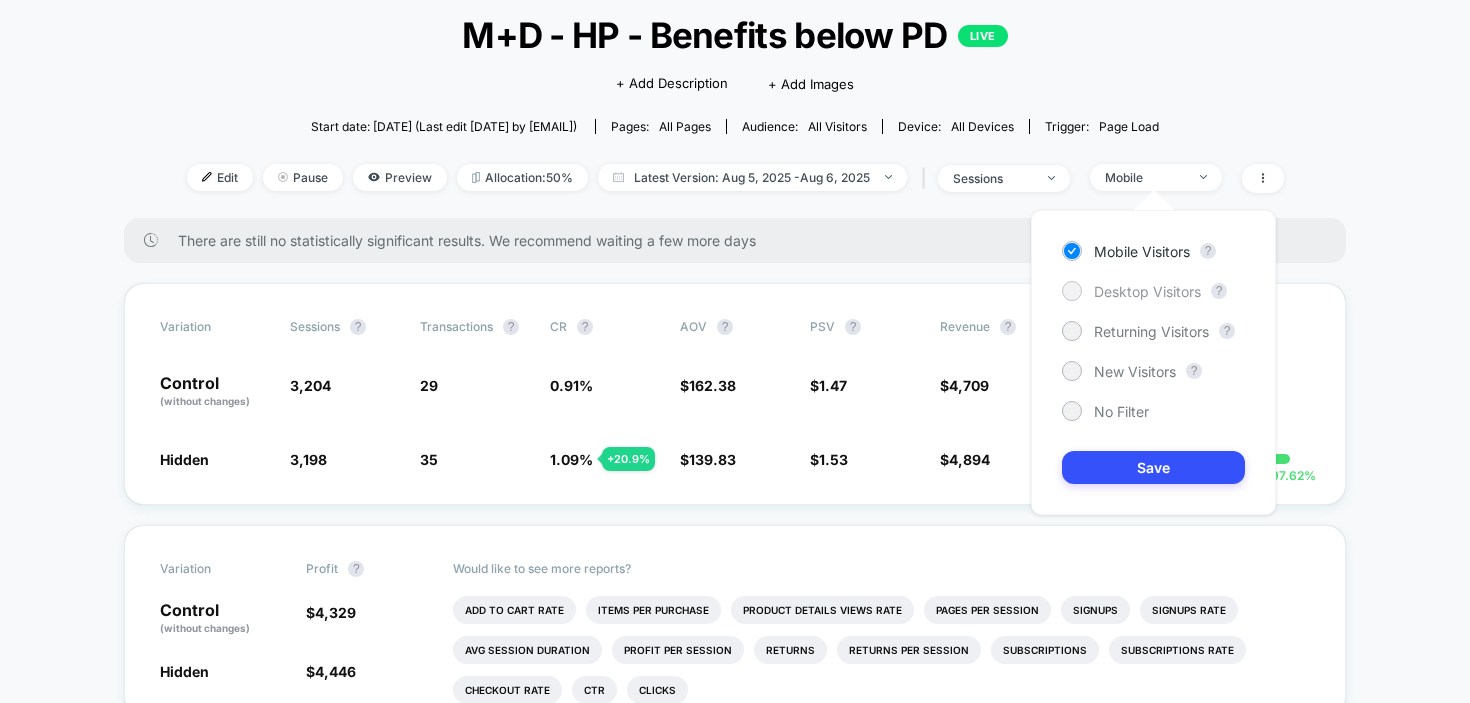 click on "Desktop Visitors" at bounding box center [1147, 291] 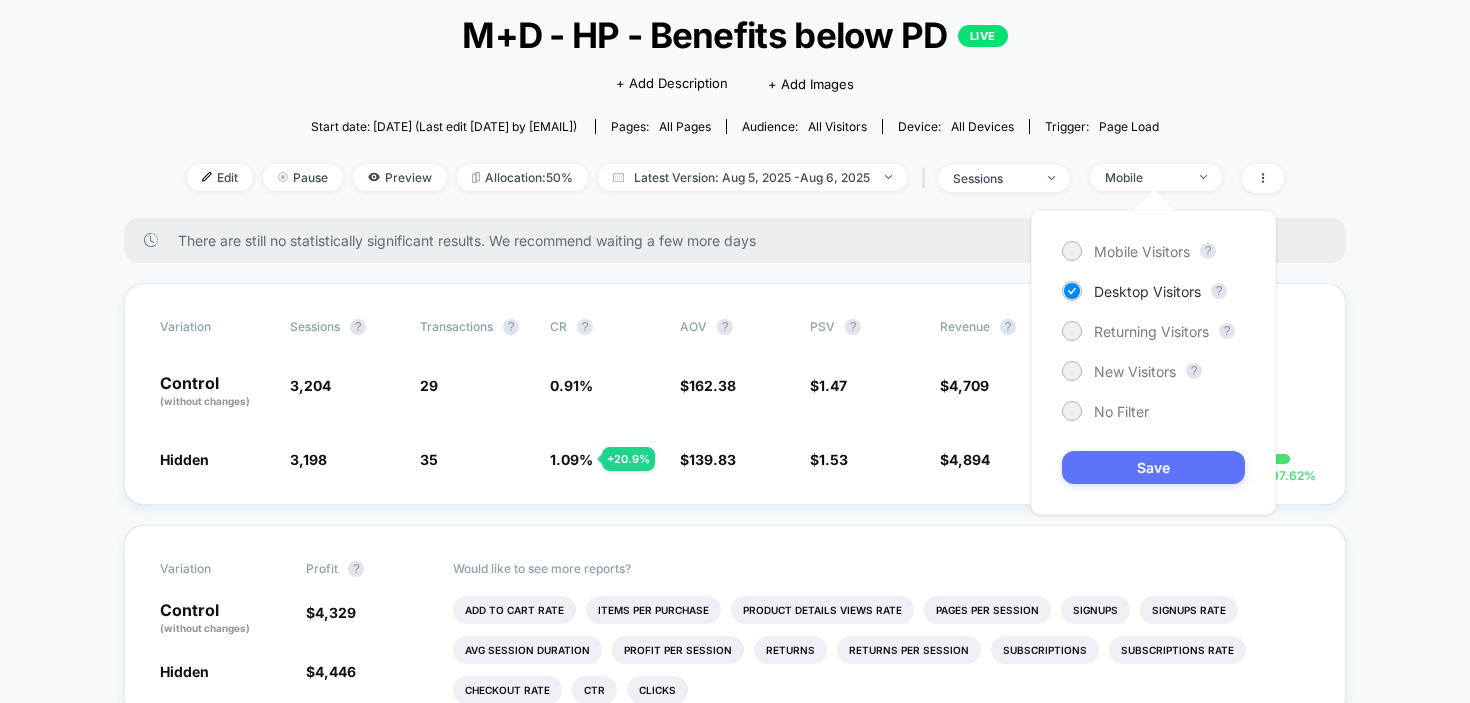 click on "Save" at bounding box center [1153, 467] 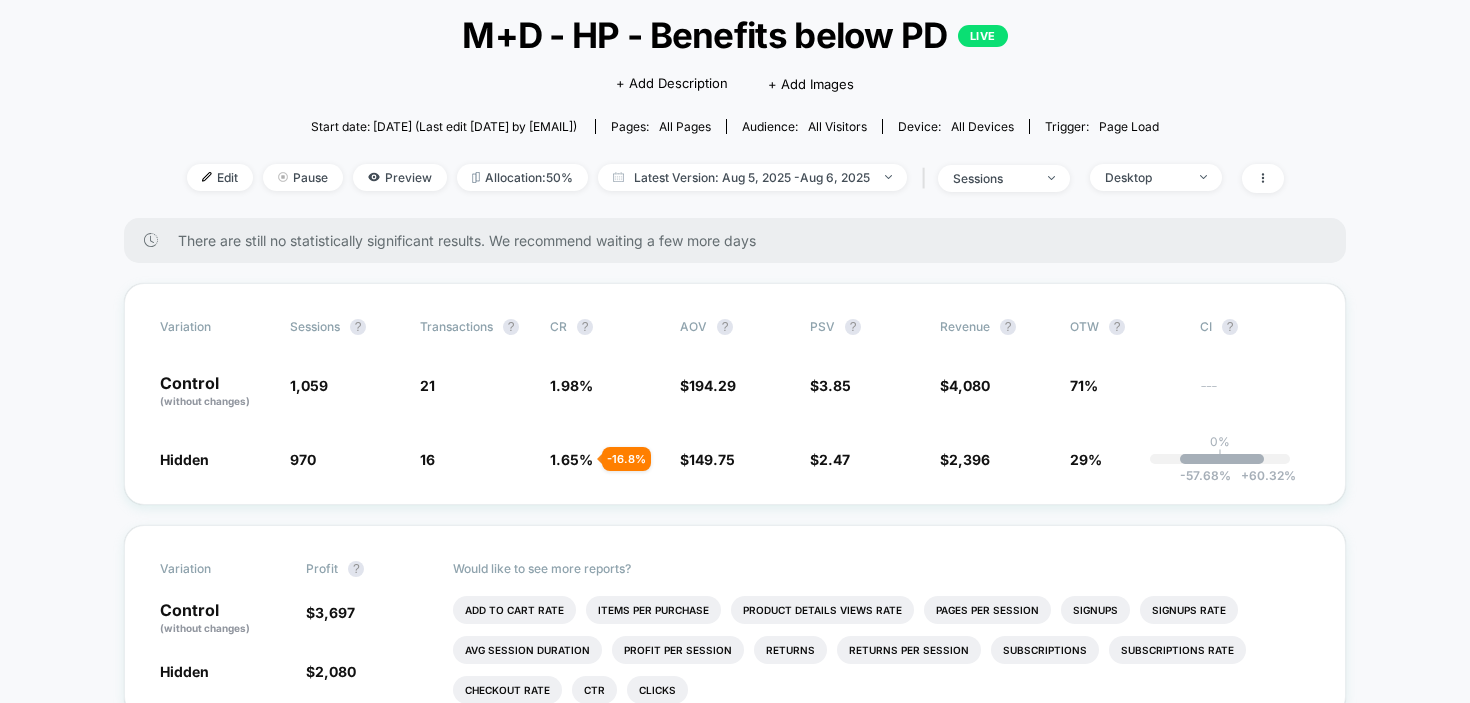 scroll, scrollTop: 0, scrollLeft: 0, axis: both 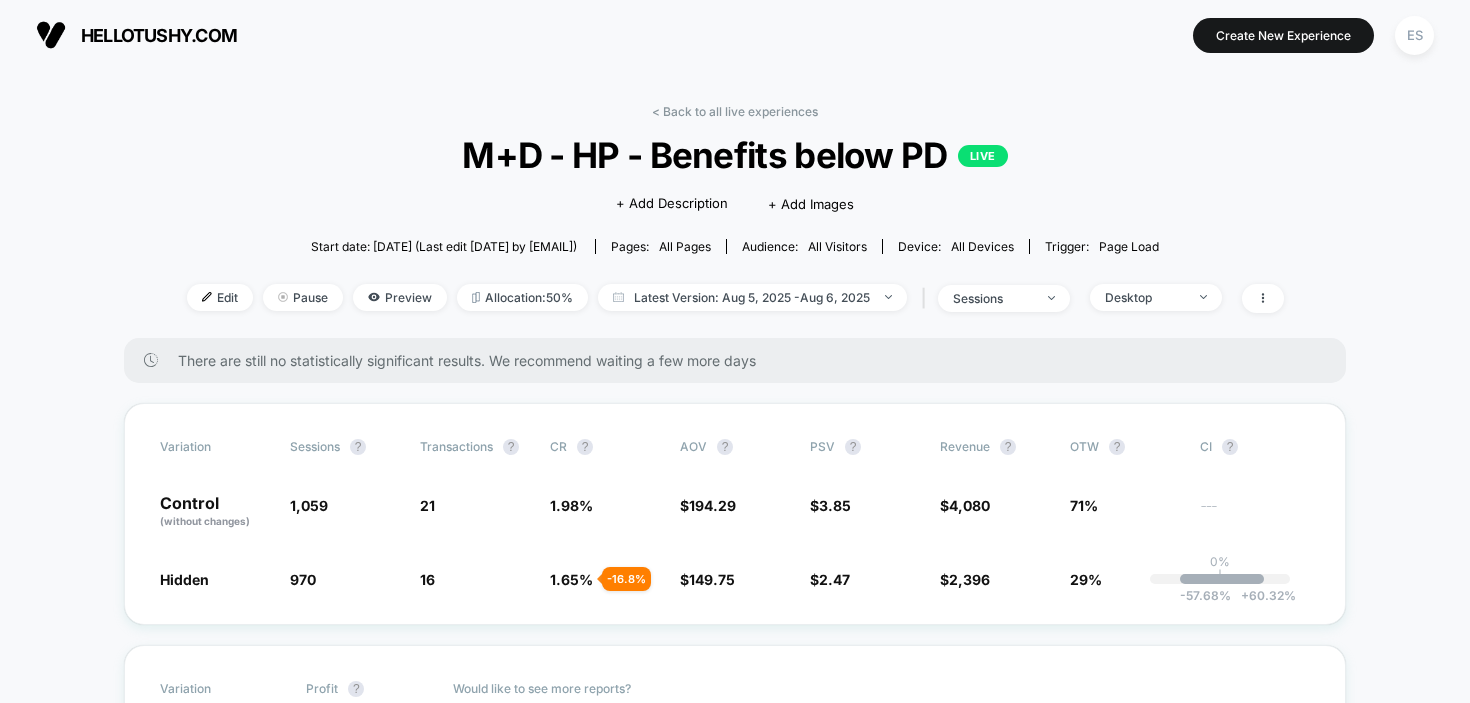 click on "hellotushy.com" at bounding box center [159, 35] 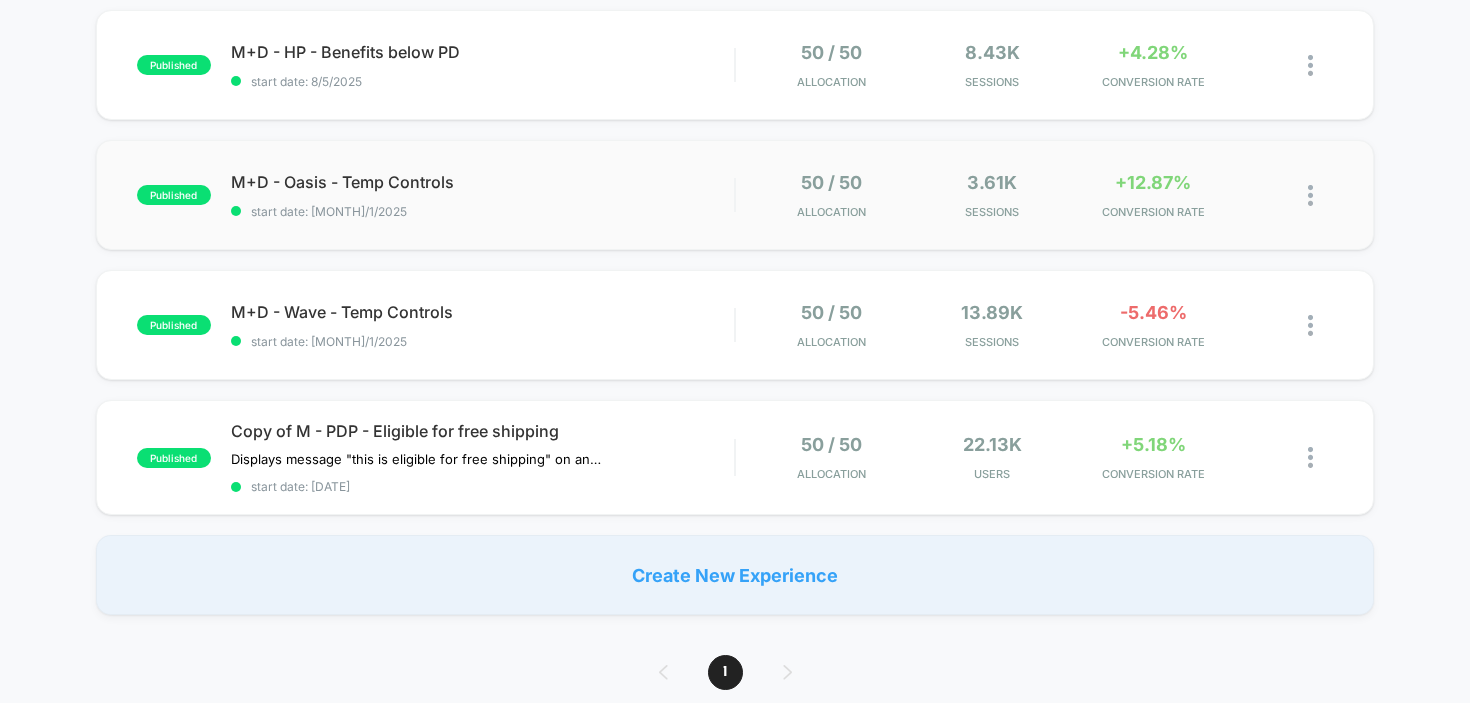 scroll, scrollTop: 209, scrollLeft: 0, axis: vertical 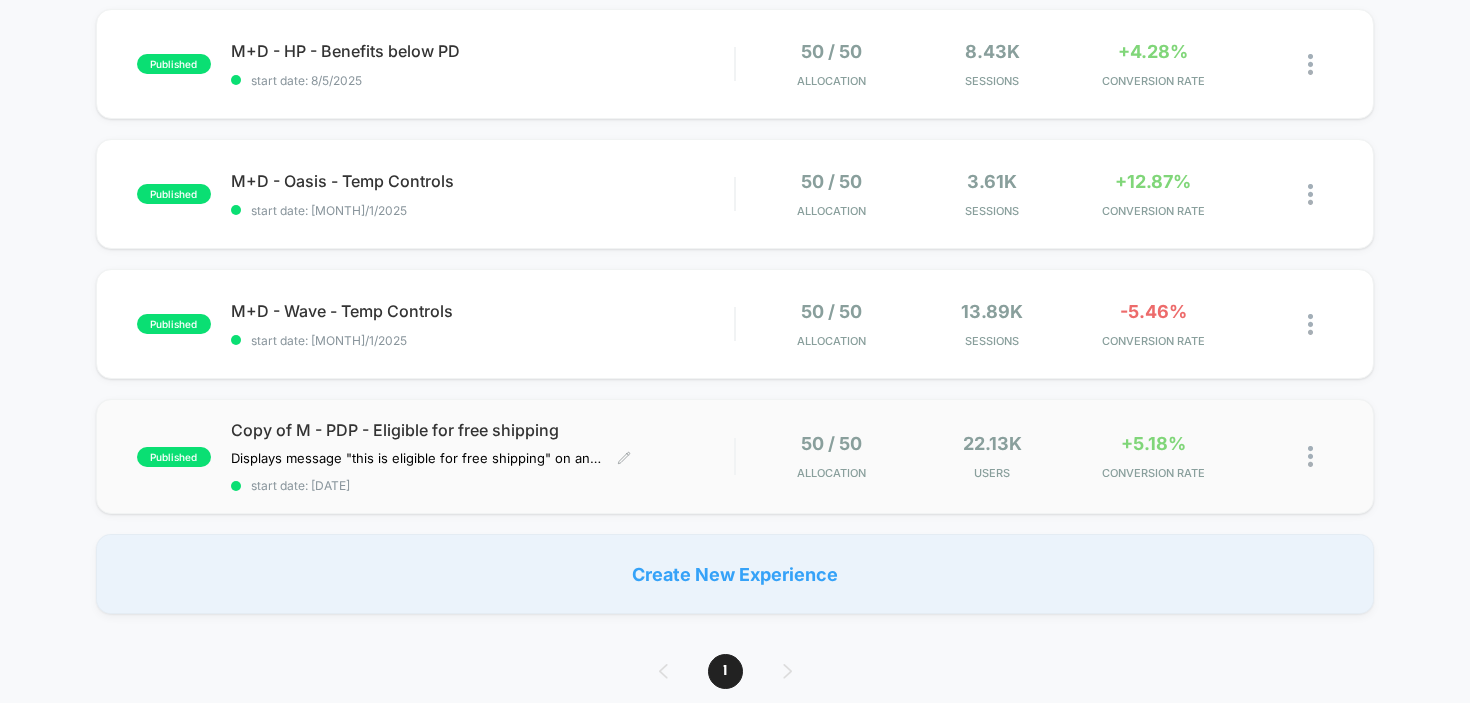 click on "Copy of M - PDP - Eligible for free shipping" at bounding box center (483, 430) 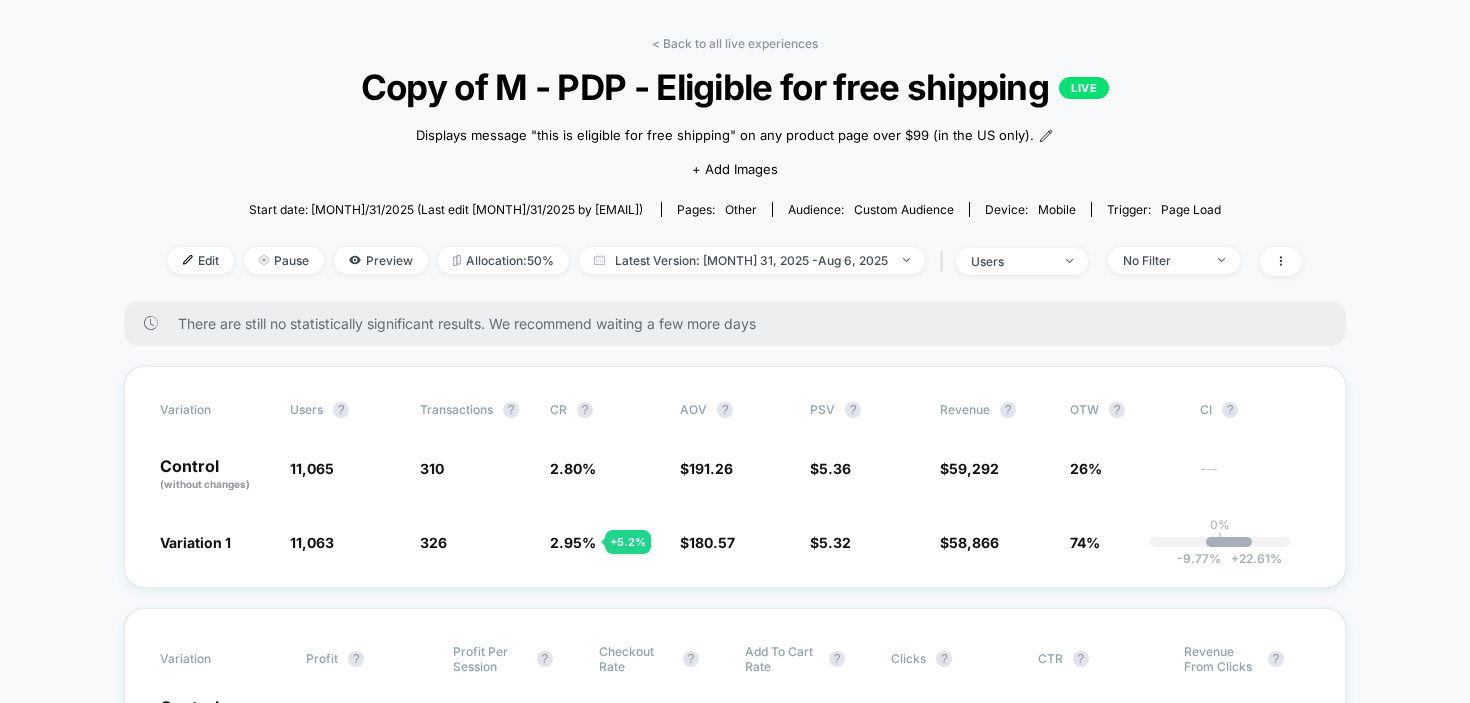 scroll, scrollTop: 74, scrollLeft: 0, axis: vertical 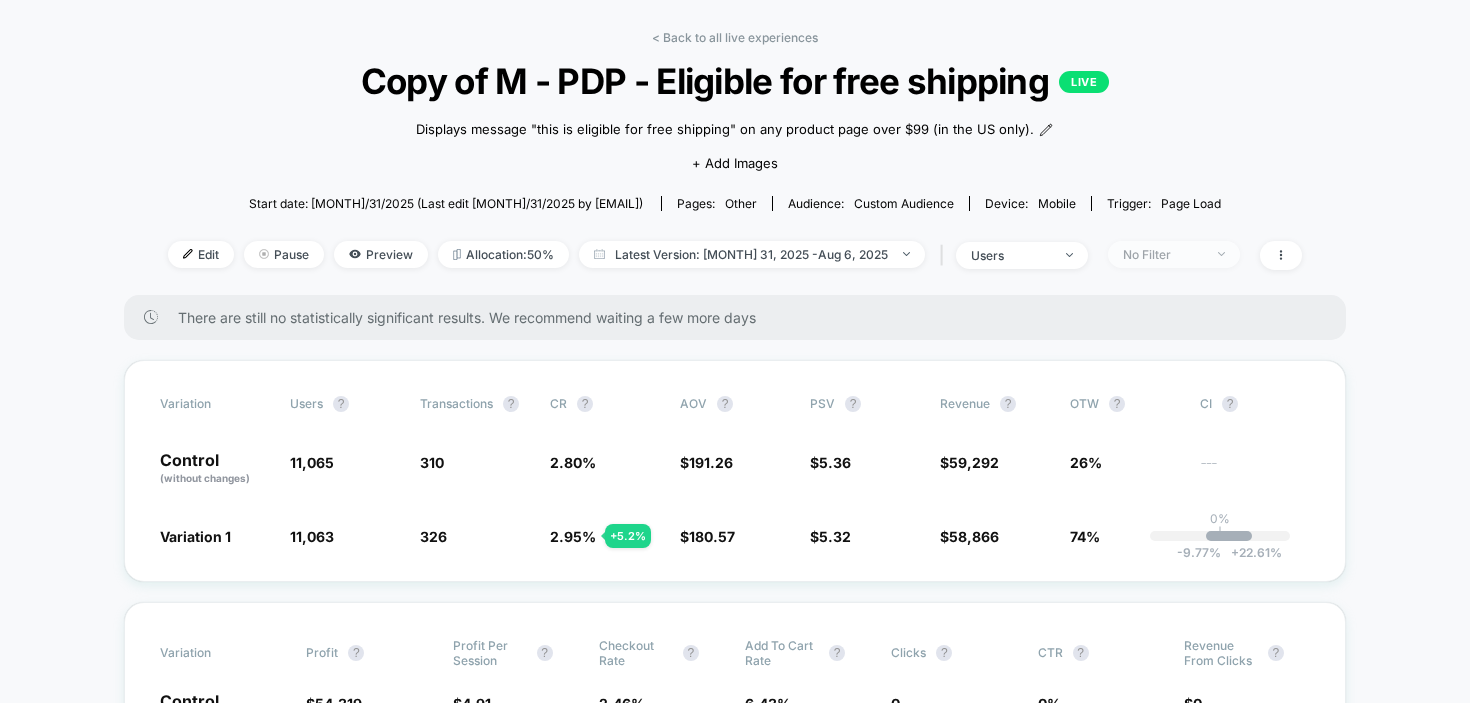 click on "No Filter" at bounding box center (1163, 254) 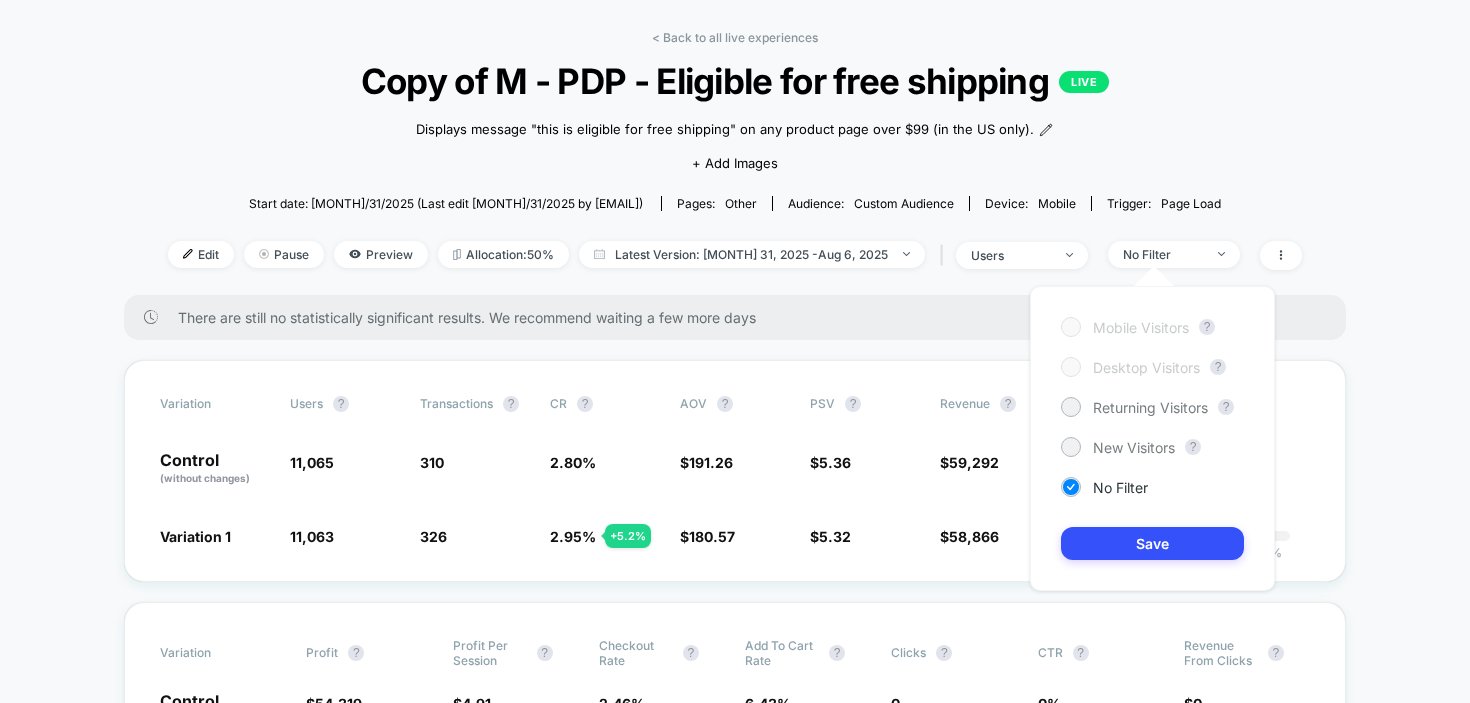 click on "Back to all live experiences  Copy of M - PDP - Eligible for free shipping LIVE Displays message "this is eligible for free shipping" on any product page over $99 (in the US only). Click to edit experience details Displays message "this is eligible for free shipping" on any product page over $99 (in the US only). + Add Images Start date: [DATE] (Last edit [DATE] by [EMAIL]) Pages: other Audience: Custom Audience Device: mobile Trigger: Page Load Edit Pause  Preview Allocation:  50% Latest Version:     [DATE]    -    [DATE] |   users   No Filter There are still no statistically significant results. We recommend waiting a few more days Variation users ? Transactions ? CR ? AOV ? PSV ? Revenue ? OTW ? CI ? Control (without changes) 11,065 310 2.80 % $ 191.26 $ 5.36 $ 59,292 26% --- Variation 1 11,063 - 0.02 % 326 + 5.2 % 2.95 % + 5.2 % $ 180.57 - 5.6 % $ 5.32 - 0.70 % $ 58,866 - 0.70 % 74% 0% | -9.77 % + 22.61 % Variation Profit ? Profit Per Session ? Checkout Rate ? ? Clicks ?" at bounding box center (735, 3660) 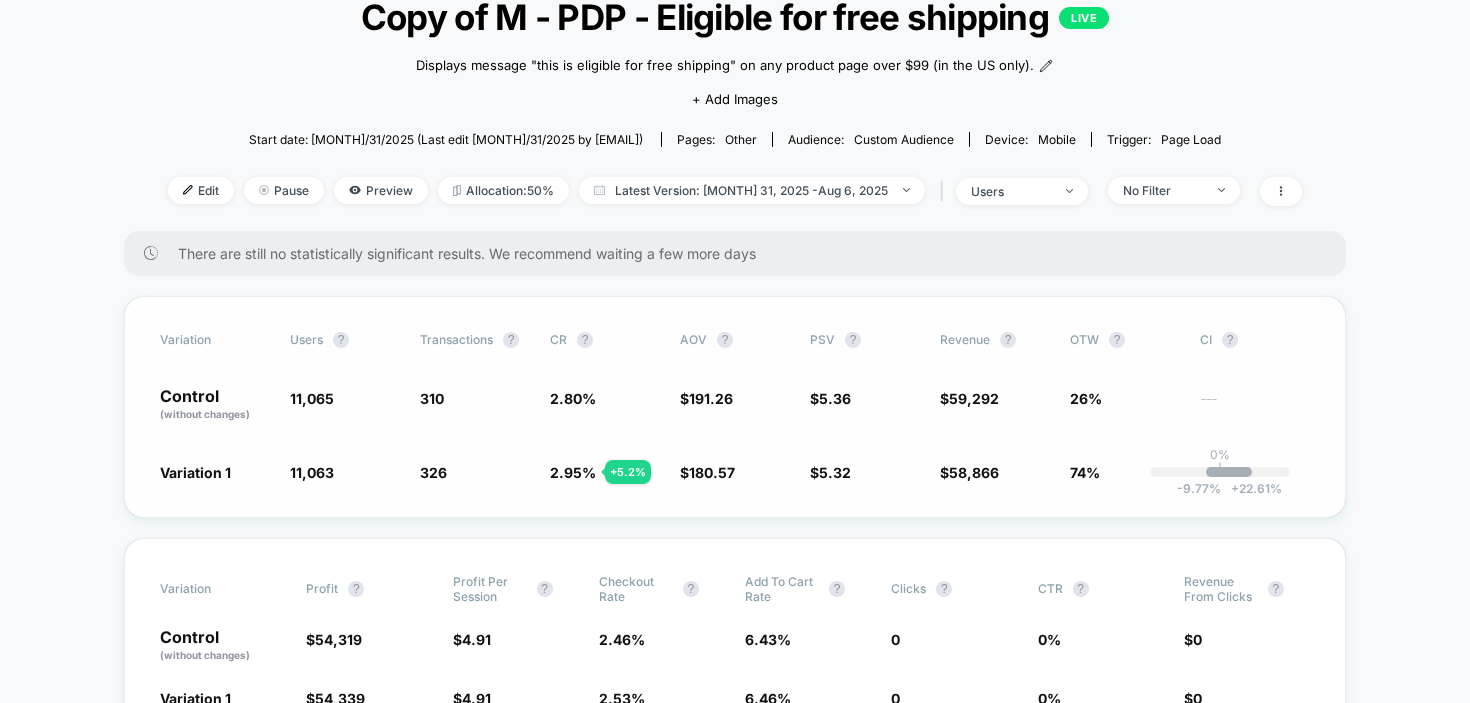 scroll, scrollTop: 163, scrollLeft: 0, axis: vertical 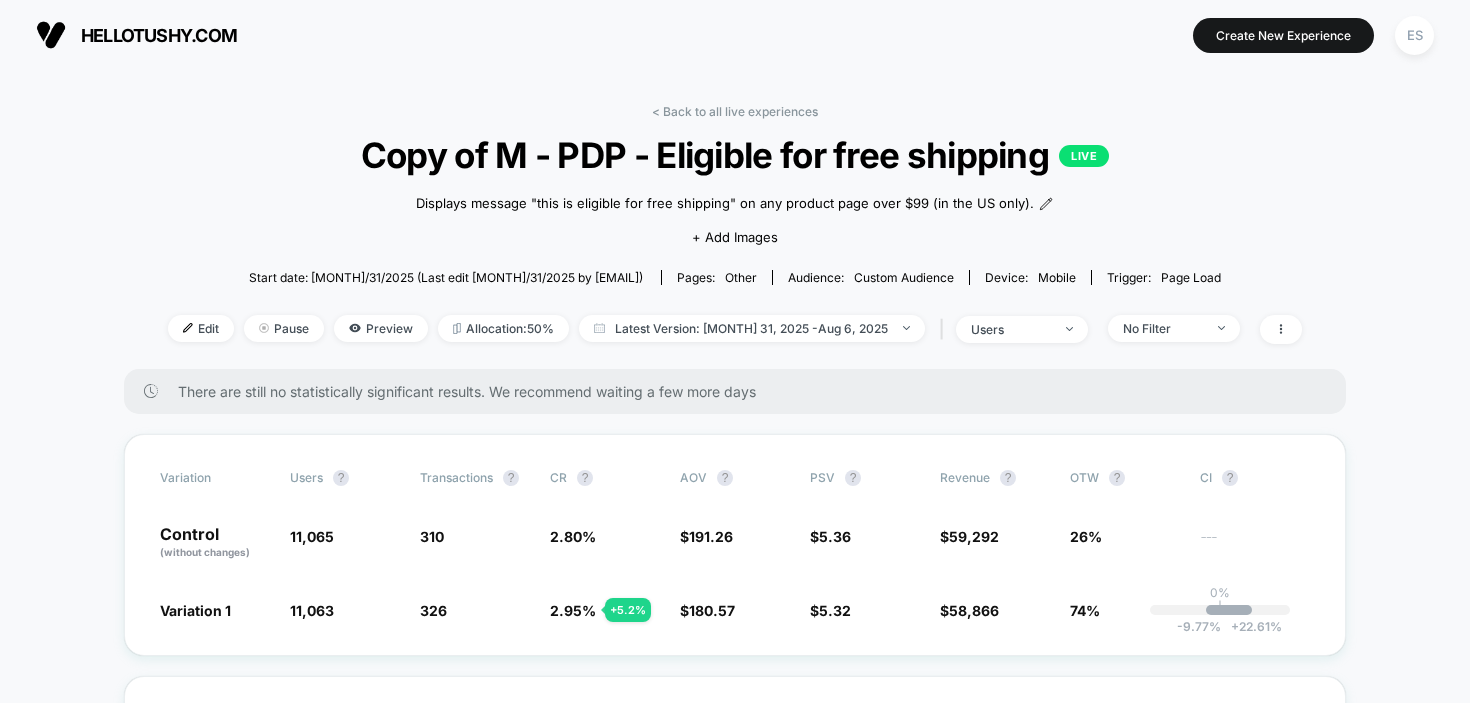 click on "hellotushy.com" at bounding box center (159, 35) 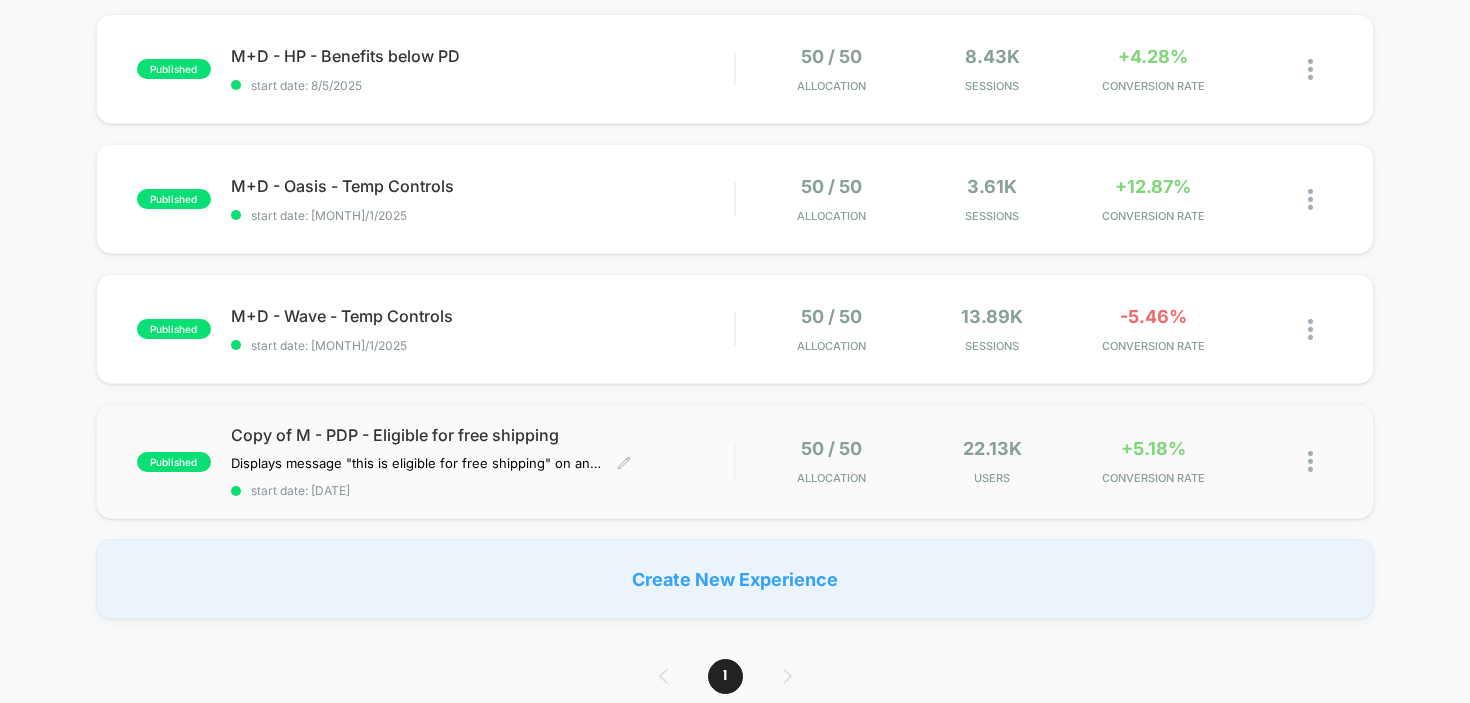 scroll, scrollTop: 168, scrollLeft: 0, axis: vertical 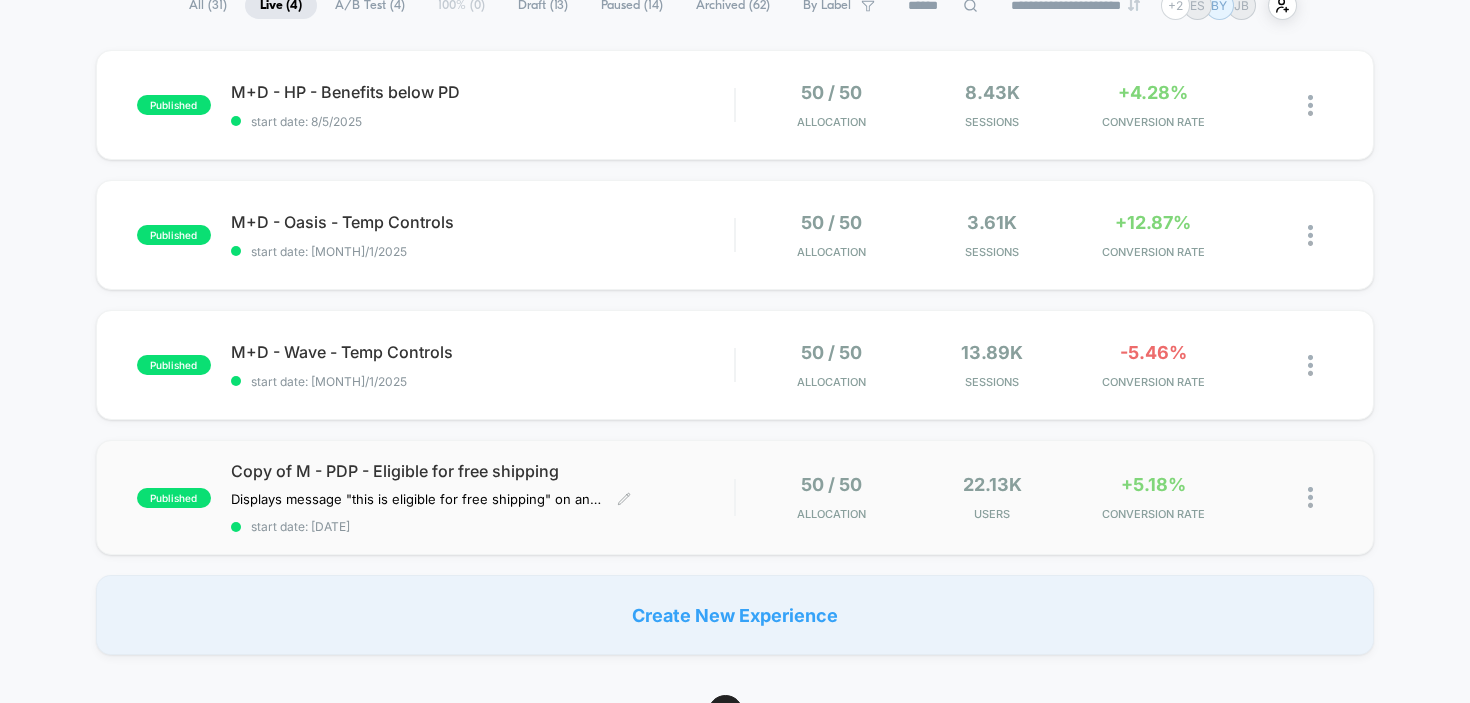 click on "Copy of M - PDP - Eligible for free shipping" at bounding box center [483, 471] 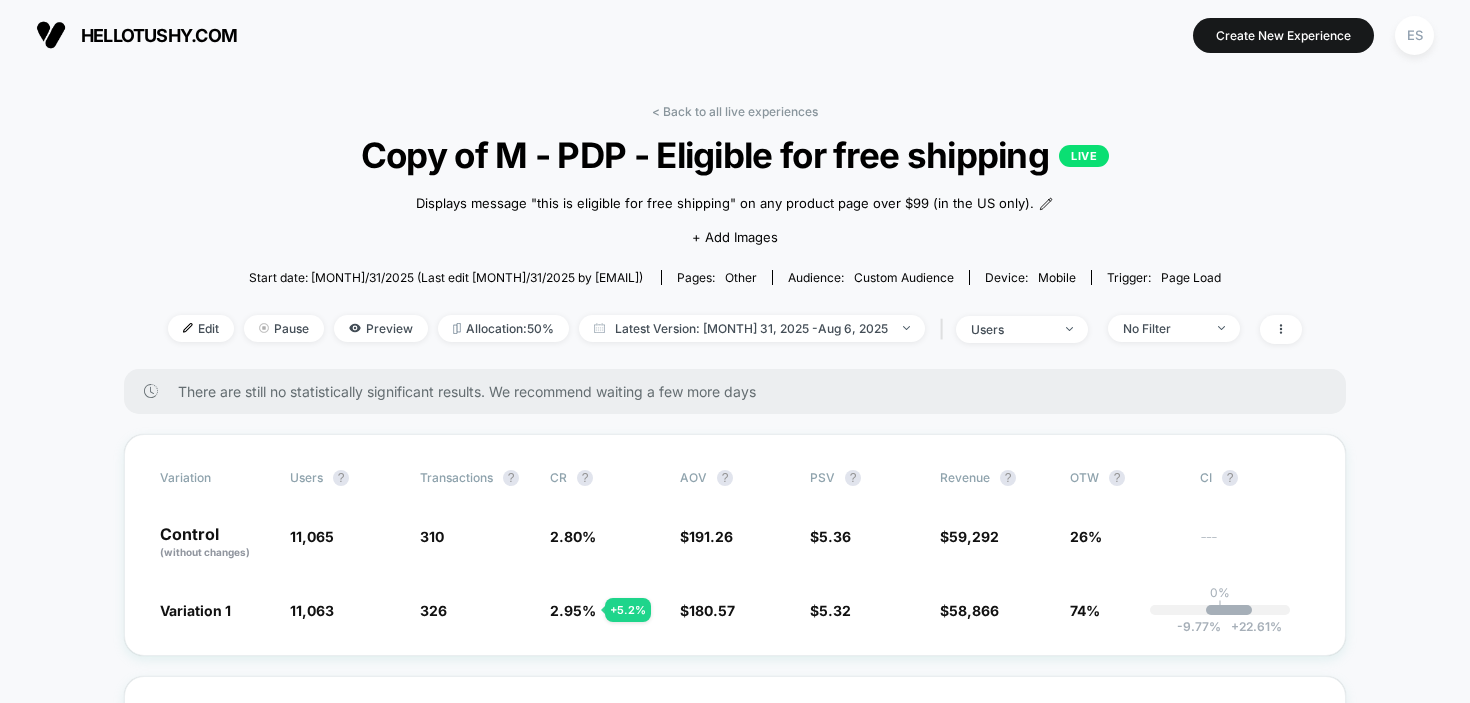 scroll, scrollTop: 130, scrollLeft: 0, axis: vertical 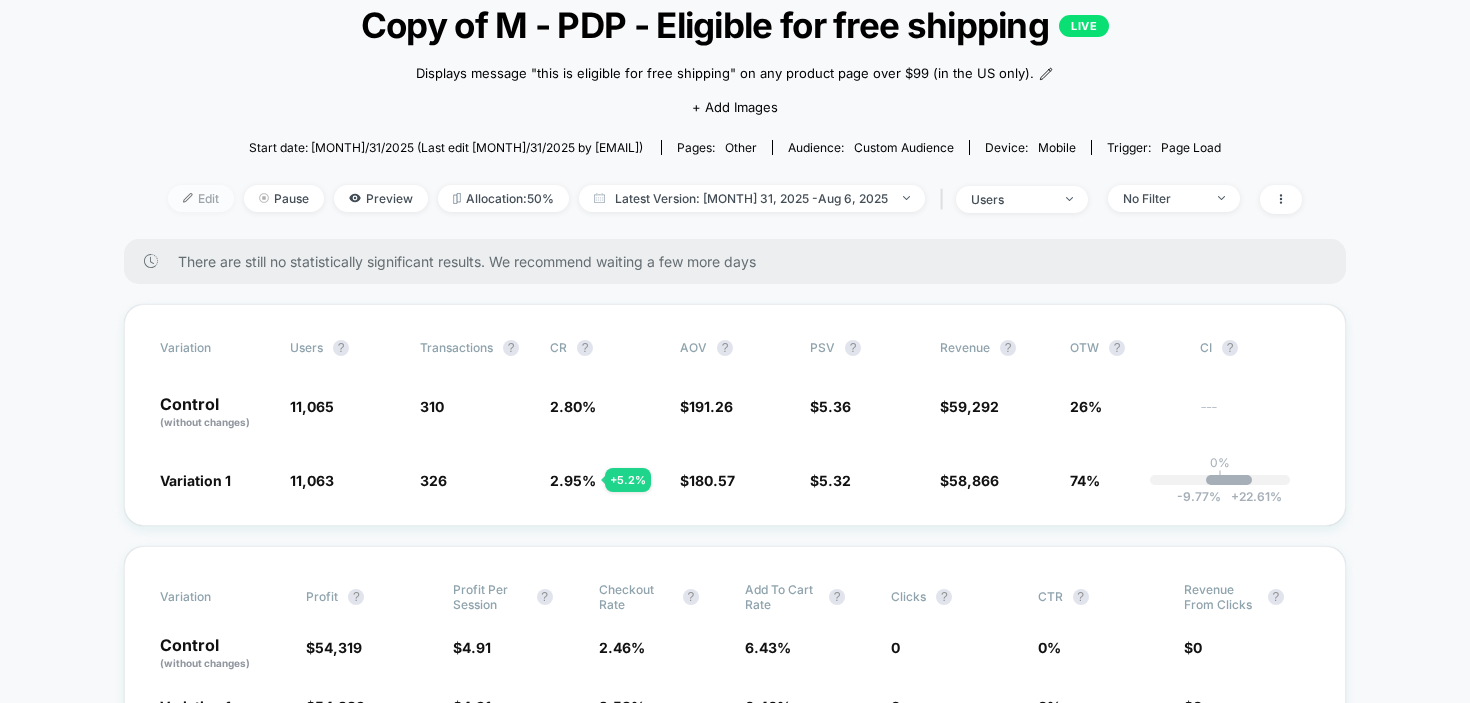 click on "Edit" at bounding box center [201, 198] 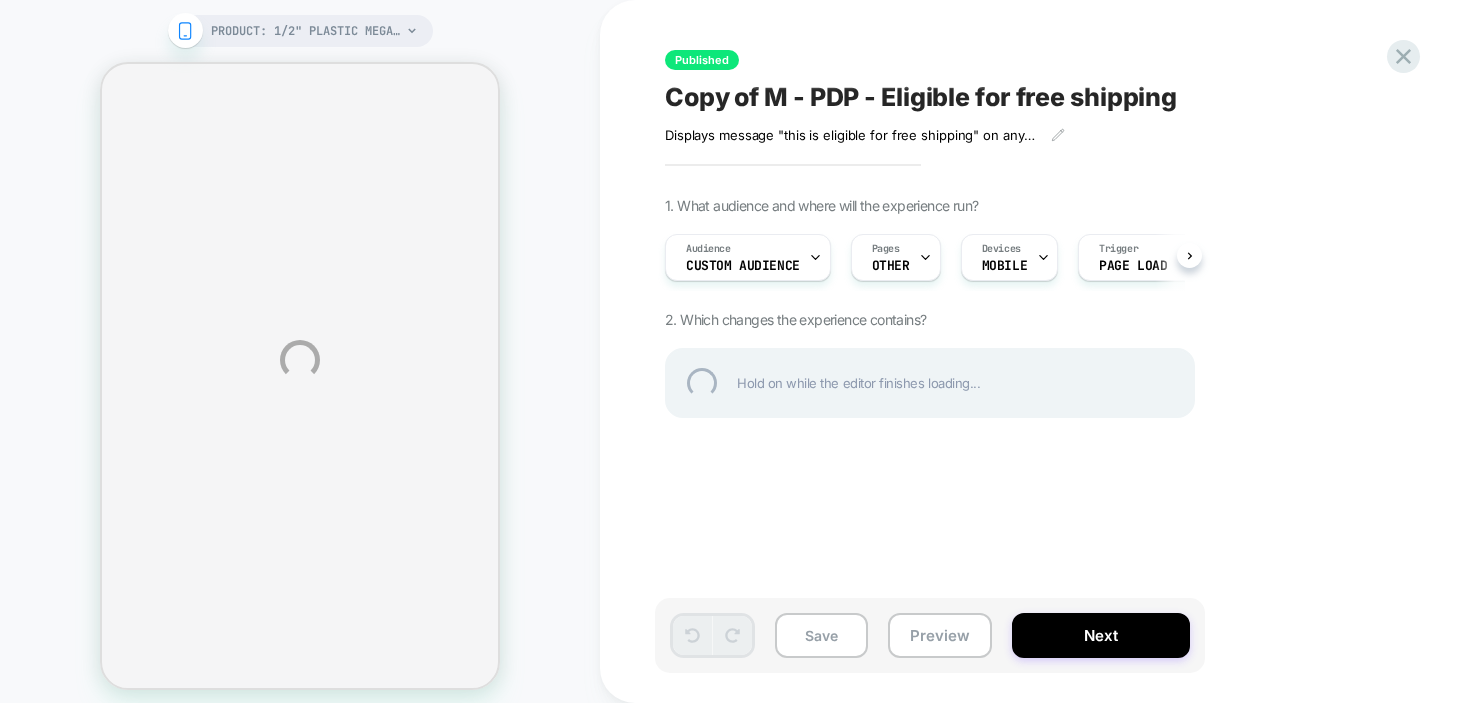click on "PRODUCT: 1/2" Plastic Mega Adapter - [COUNTRY], [COUNTRY] and [COUNTRY] [u k] PRODUCT: 1/2" Plastic Mega Adapter - [COUNTRY], [COUNTRY] and [COUNTRY] [u k] Published Copy of M - PDP - Eligible for free shipping Displays message "this is eligible for free shipping" on any product page over $99 (in the [COUNTRY] only). Click to edit experience details Displays message "this is eligible for free shipping" on any product page over $99 (in the [COUNTRY] only). 1. What audience and where will the experience run? Audience Custom Audience Pages OTHER Devices MOBILE Trigger Page Load 2. Which changes the experience contains? Hold on while the editor finishes loading... Save Preview Next" at bounding box center (735, 360) 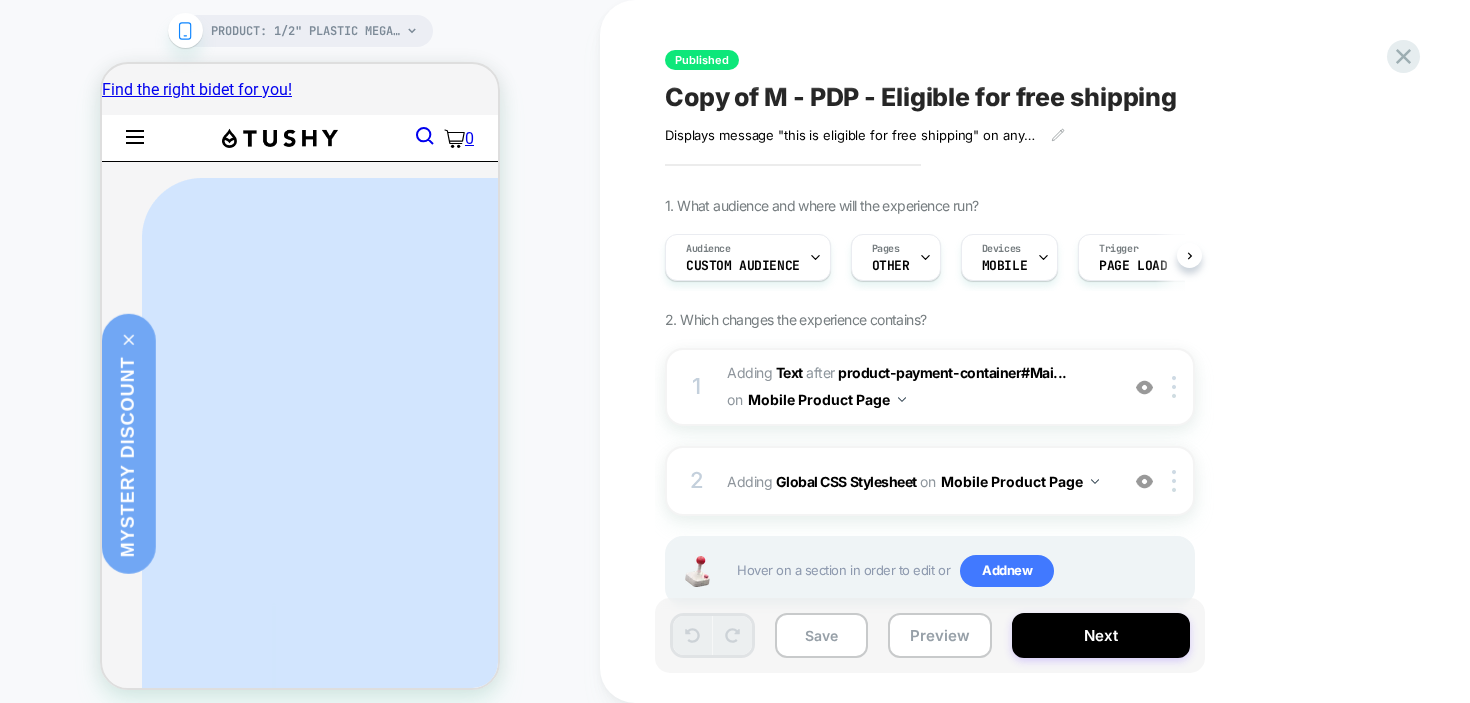 scroll, scrollTop: 0, scrollLeft: 0, axis: both 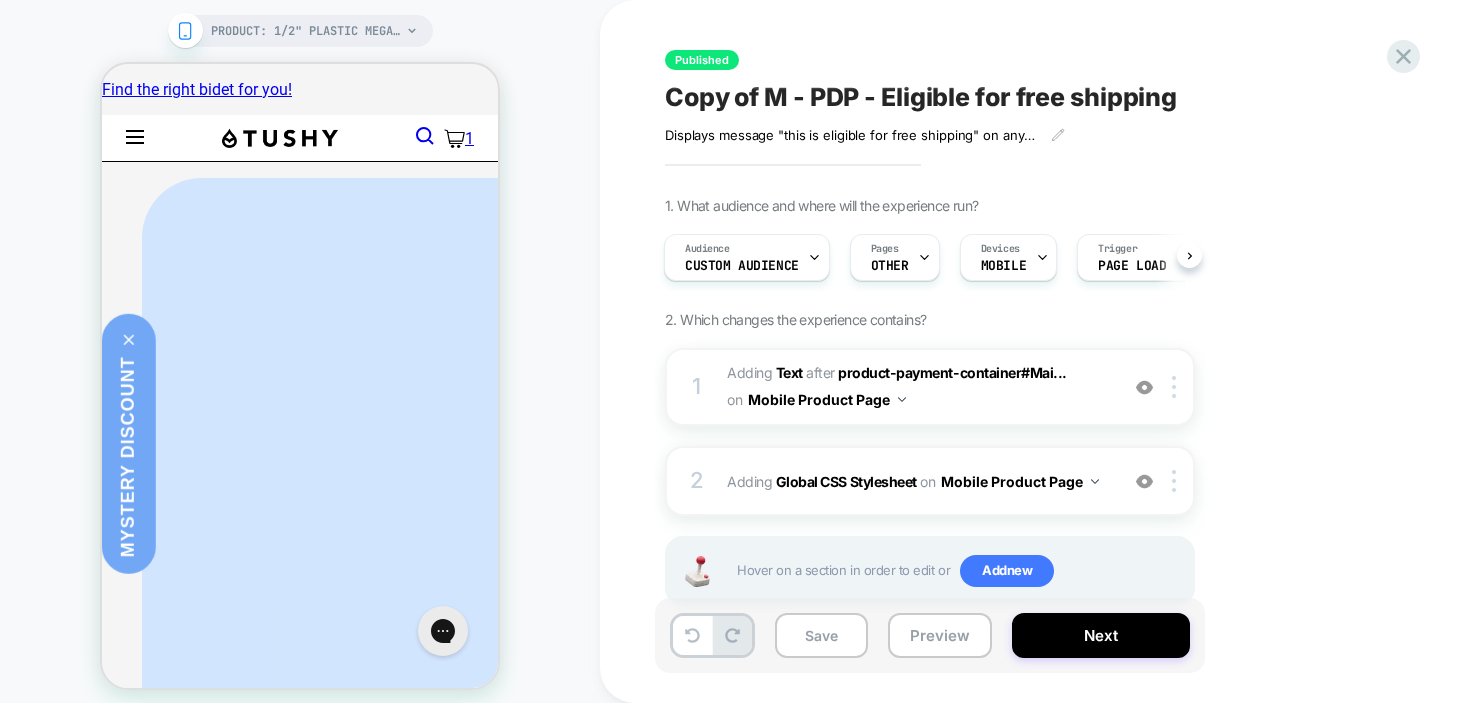 select on "**********" 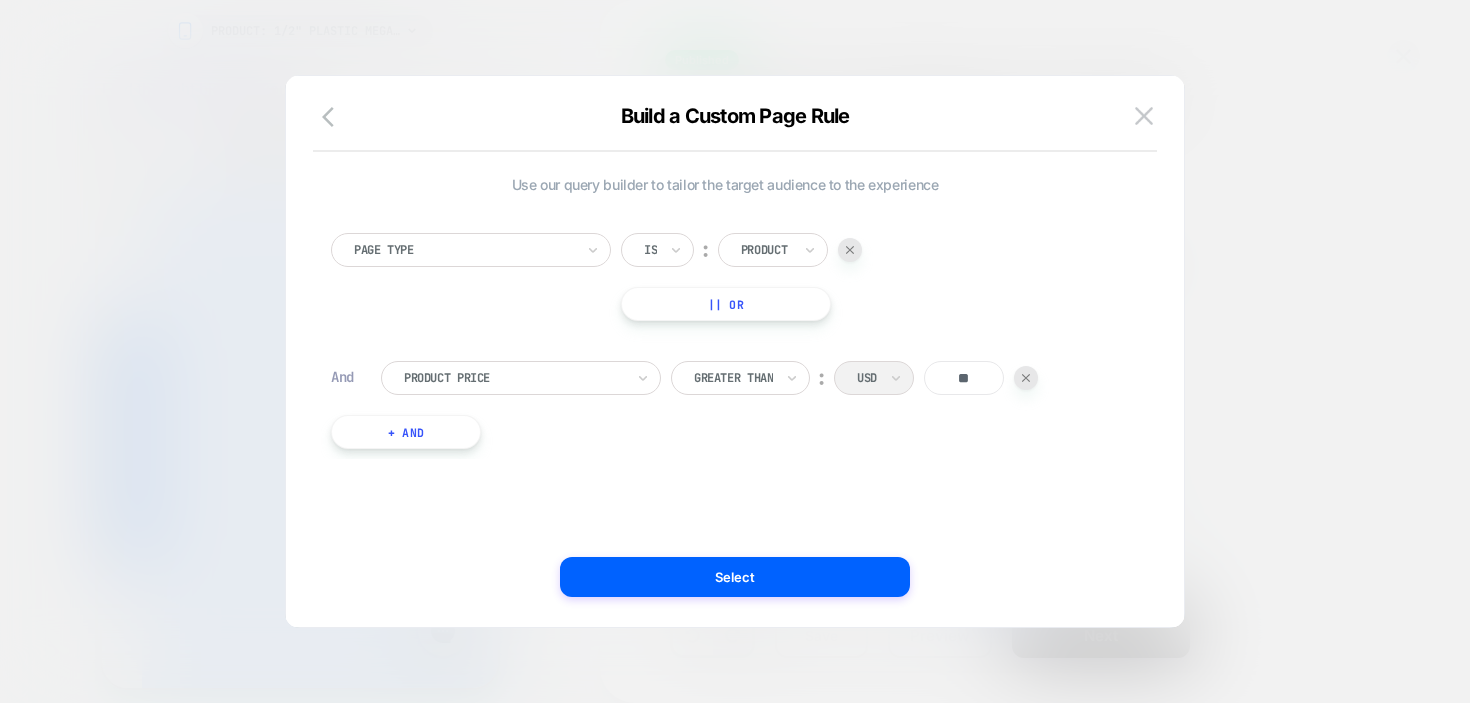 click on "+ And" at bounding box center [406, 432] 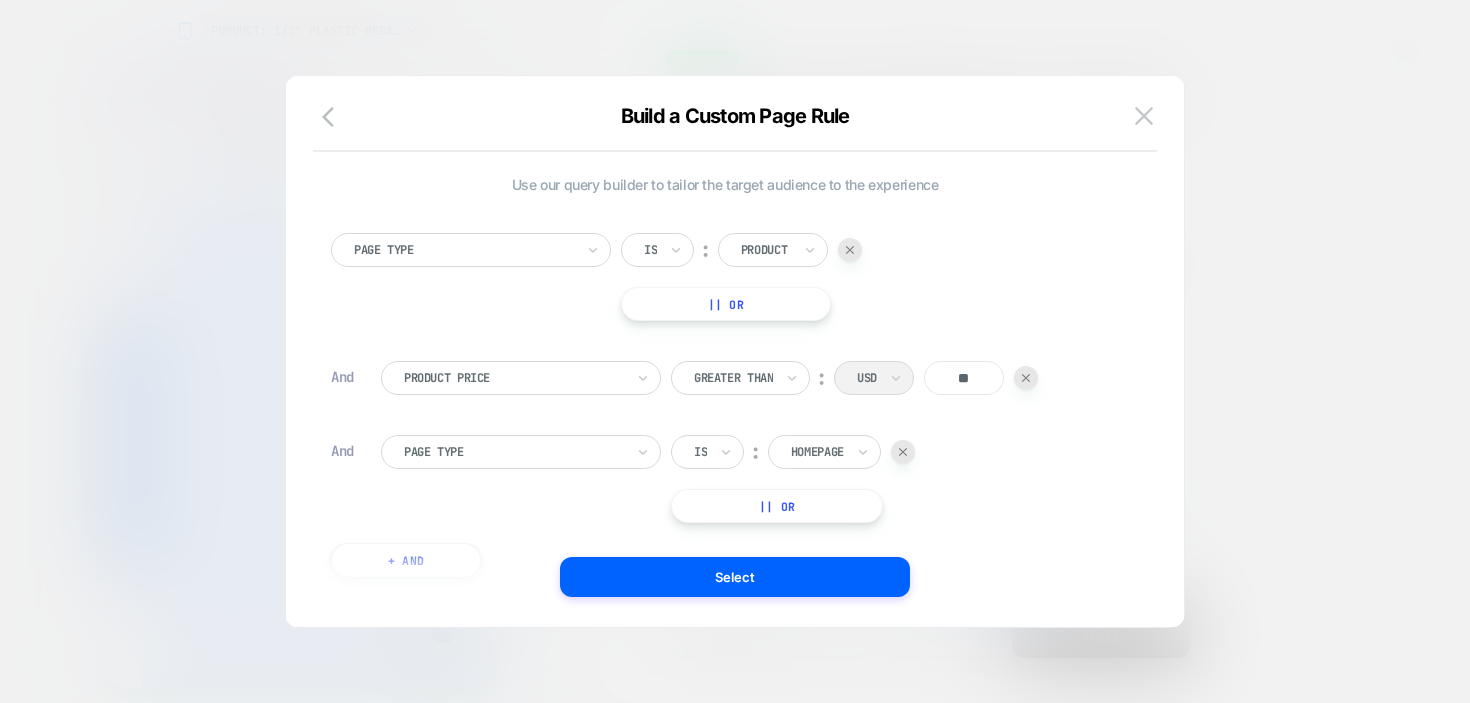 click at bounding box center [514, 452] 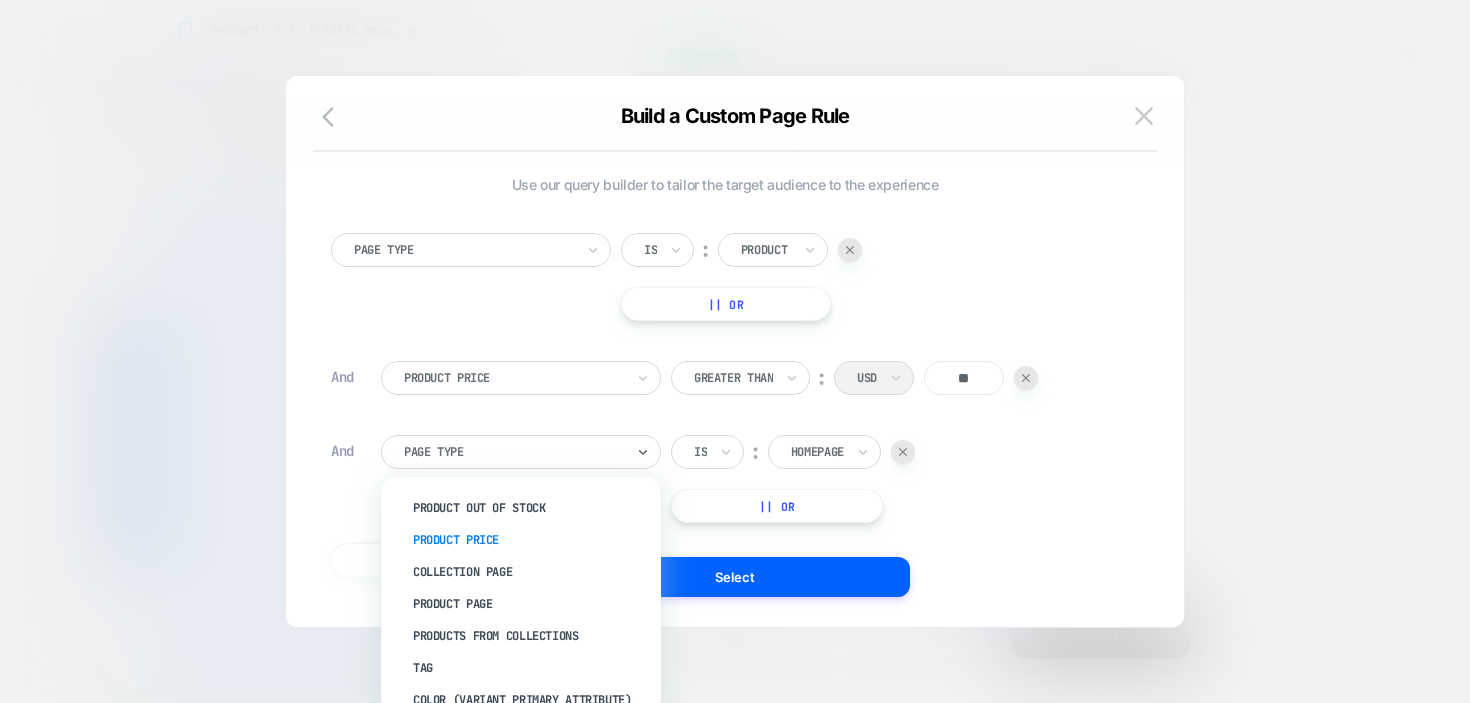 scroll, scrollTop: 73, scrollLeft: 0, axis: vertical 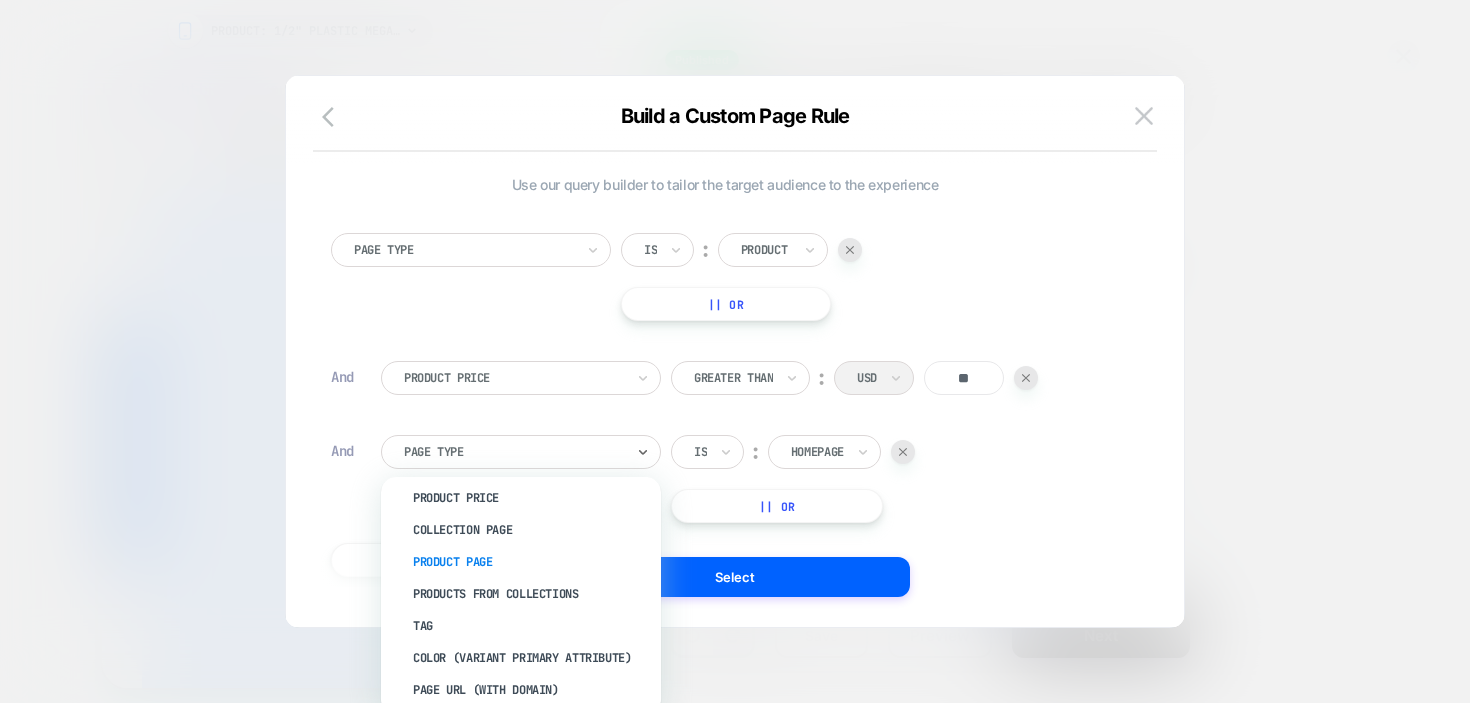 click on "Product Page" at bounding box center [531, 562] 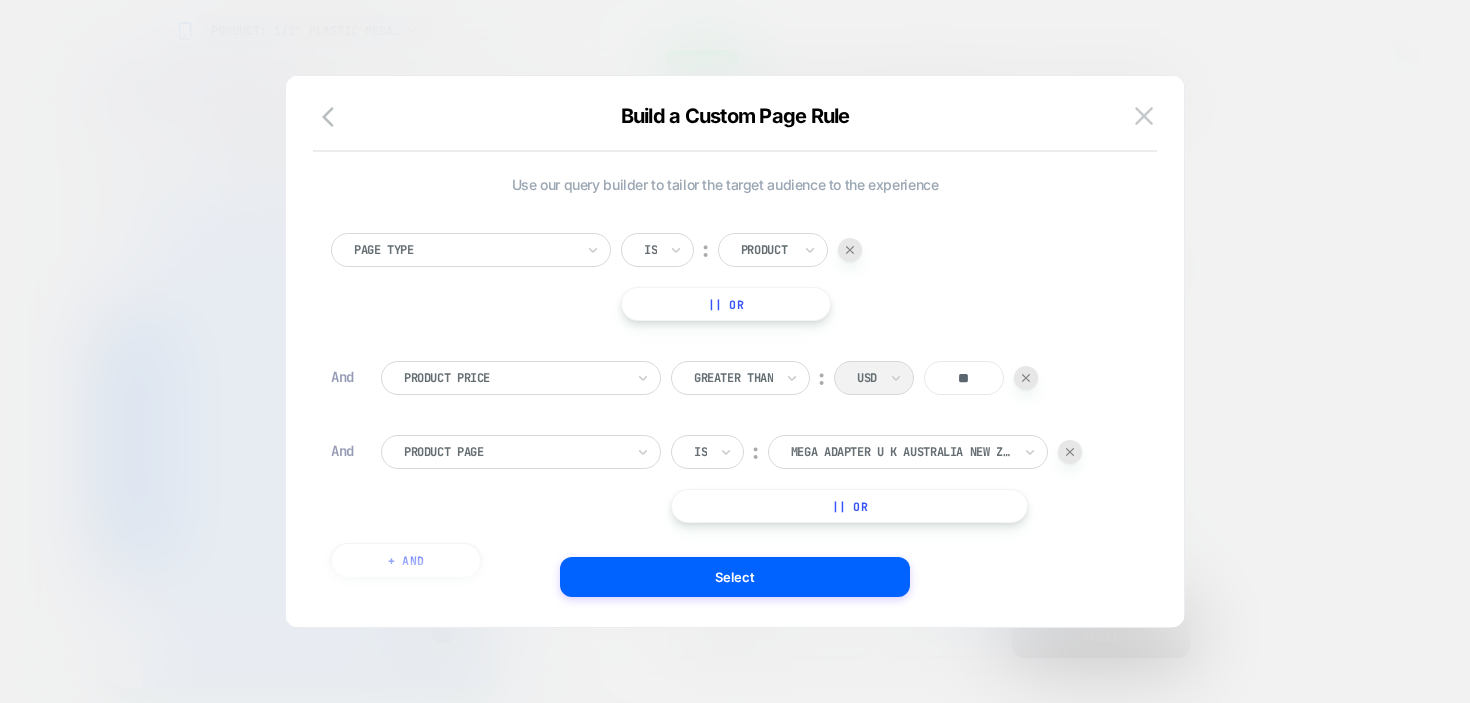 click on "Is" at bounding box center [707, 452] 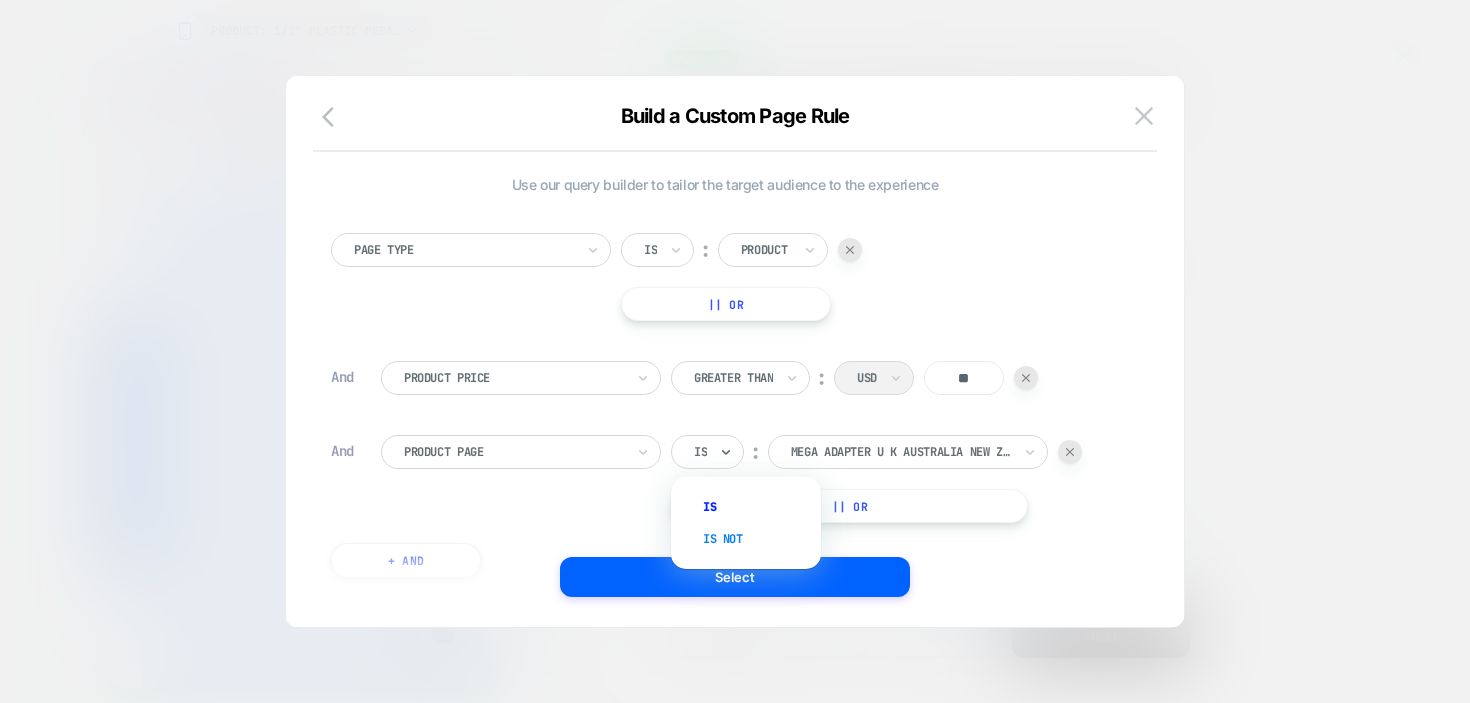 click on "Is not" at bounding box center (756, 539) 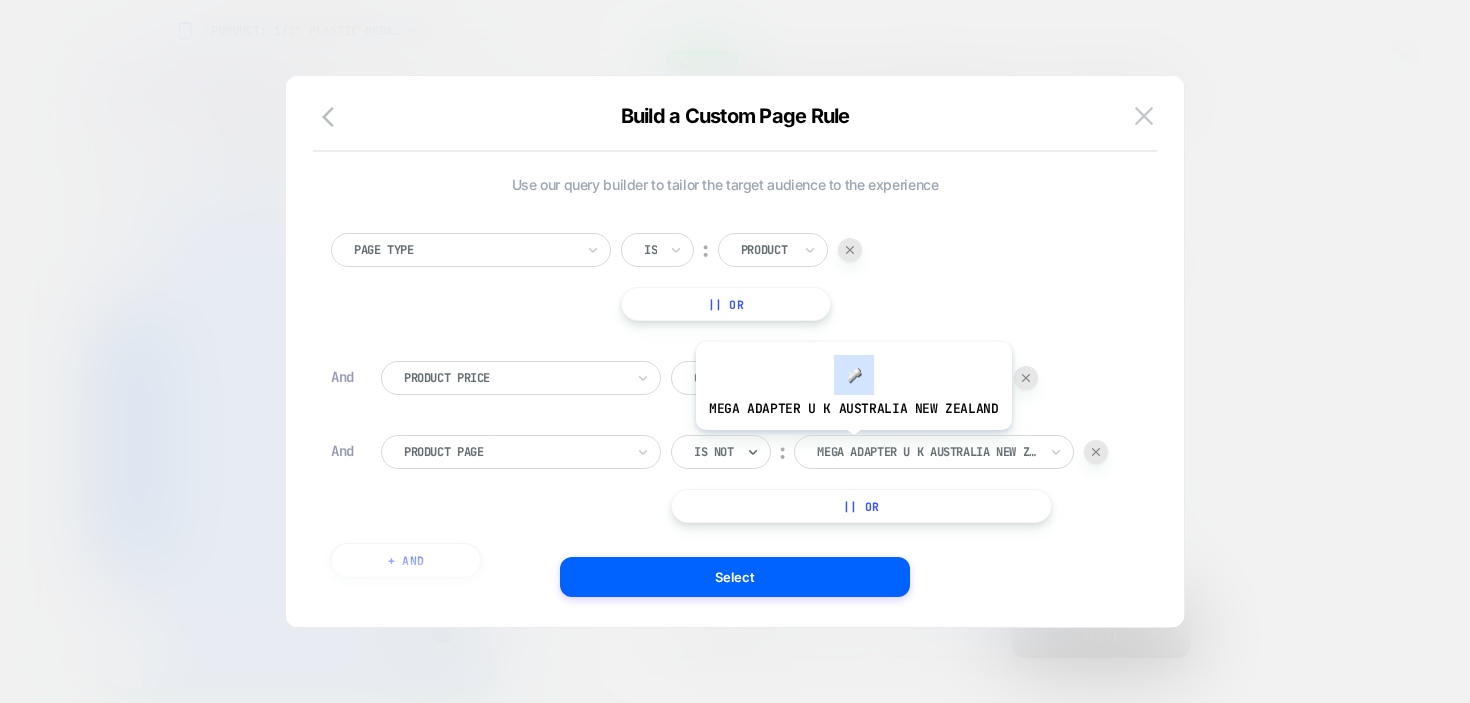 click at bounding box center (927, 452) 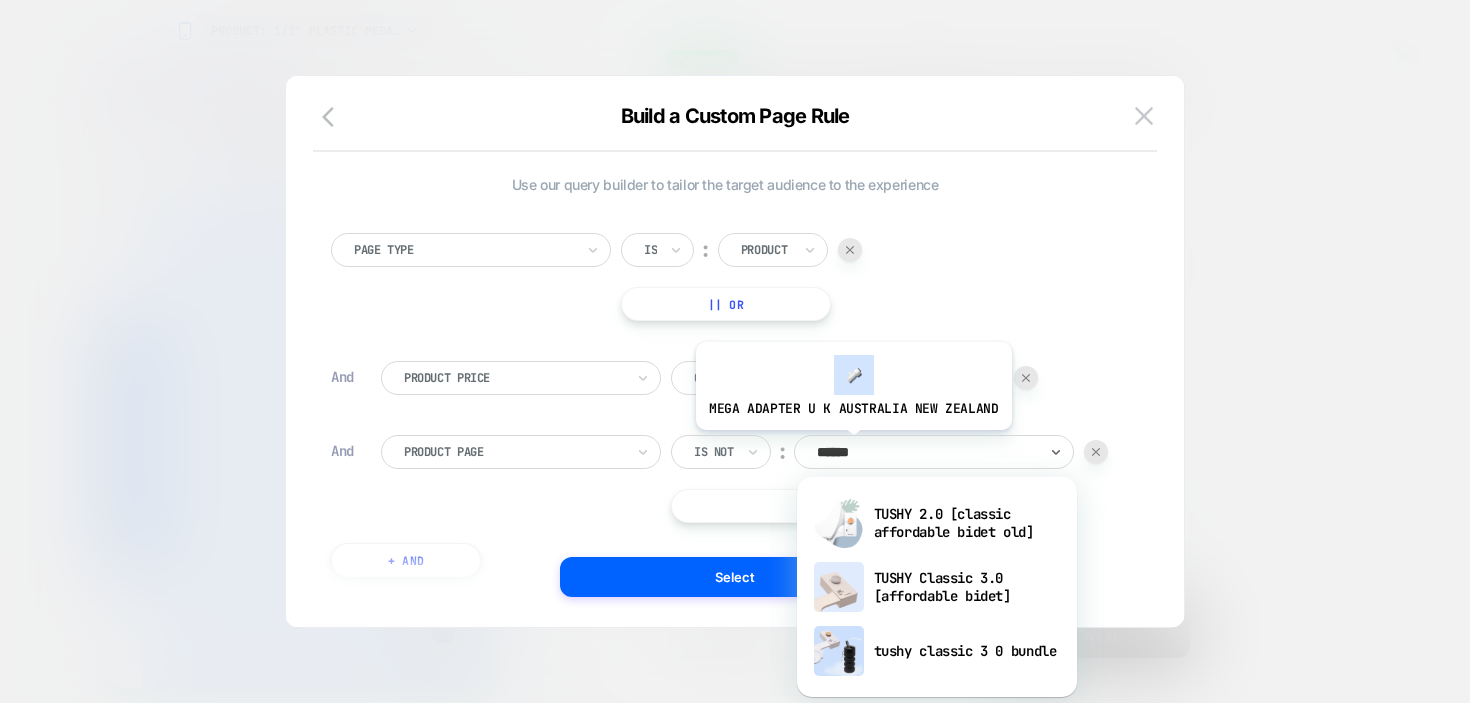 type on "*******" 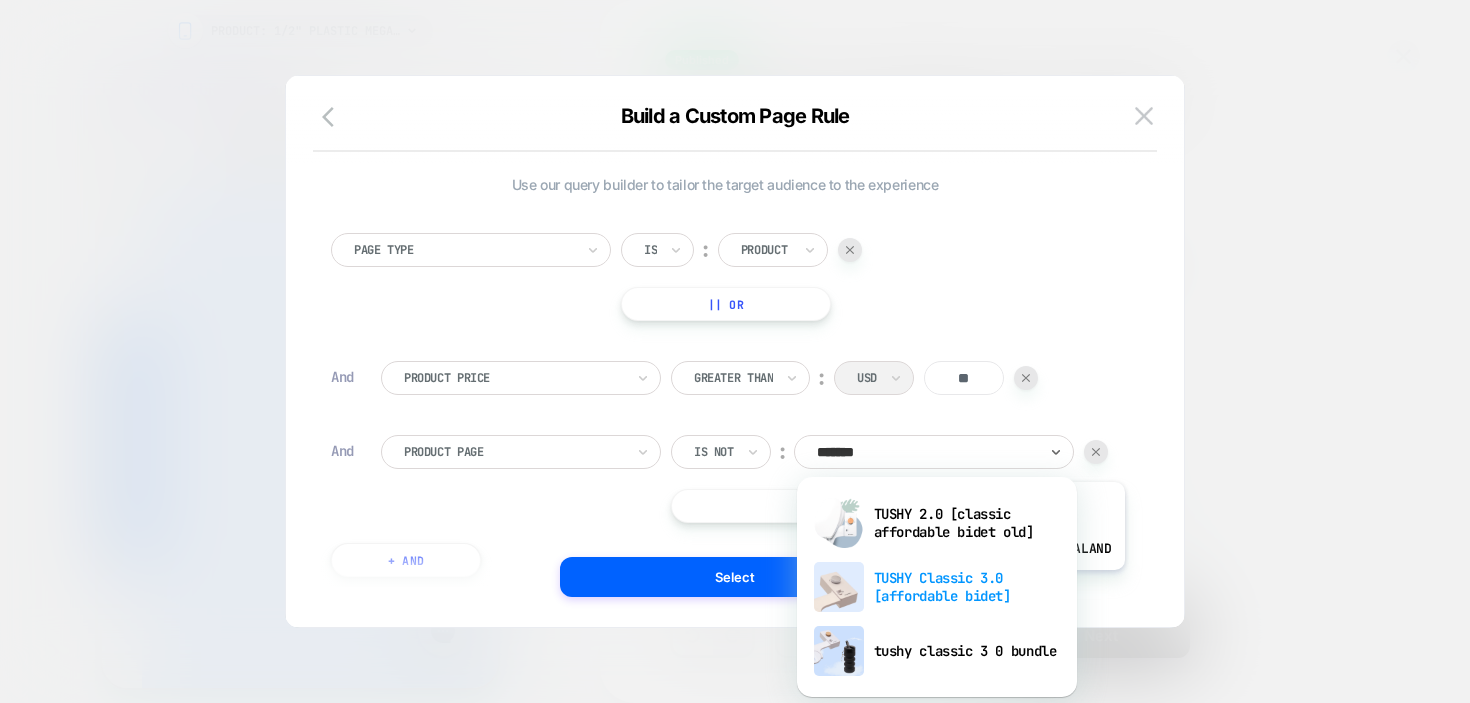 click on "TUSHY Classic 3.0 [affordable bidet]" at bounding box center [937, 587] 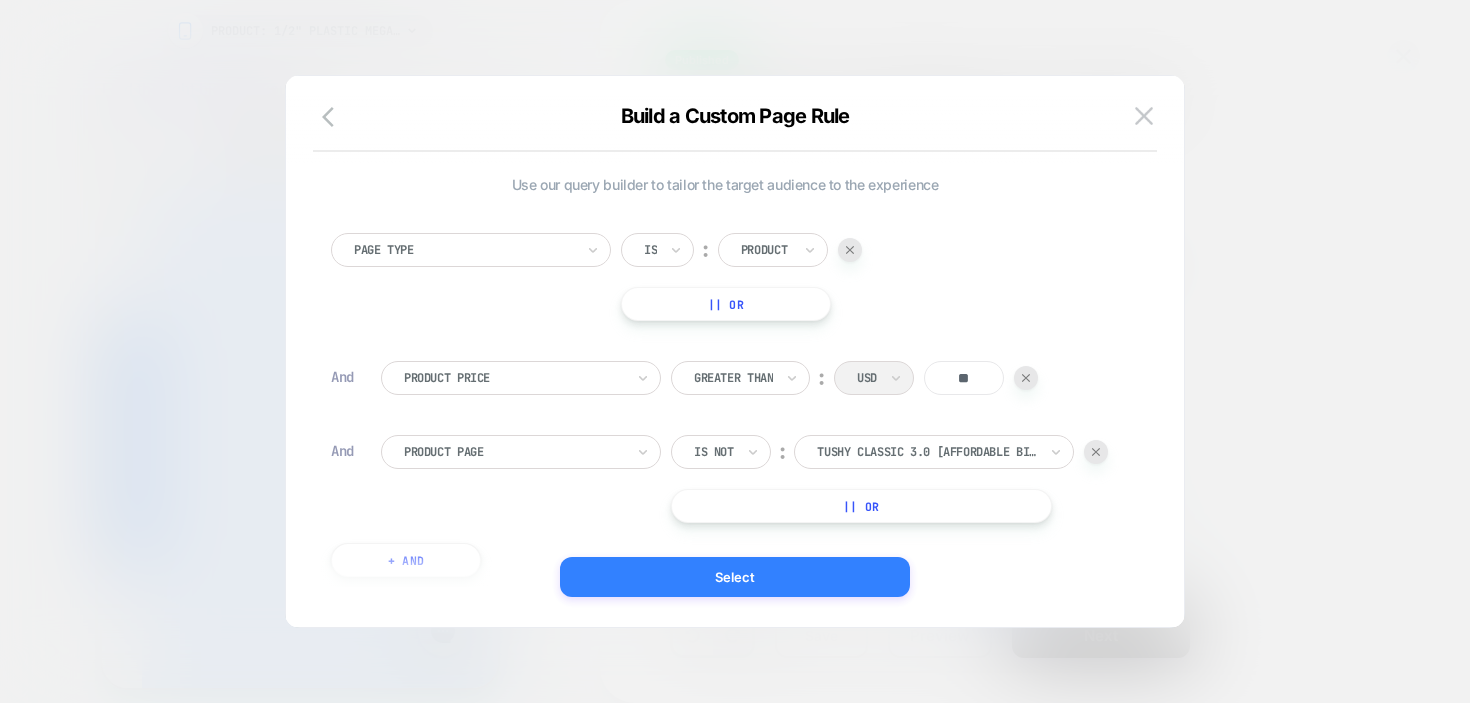 click on "Select" at bounding box center [735, 577] 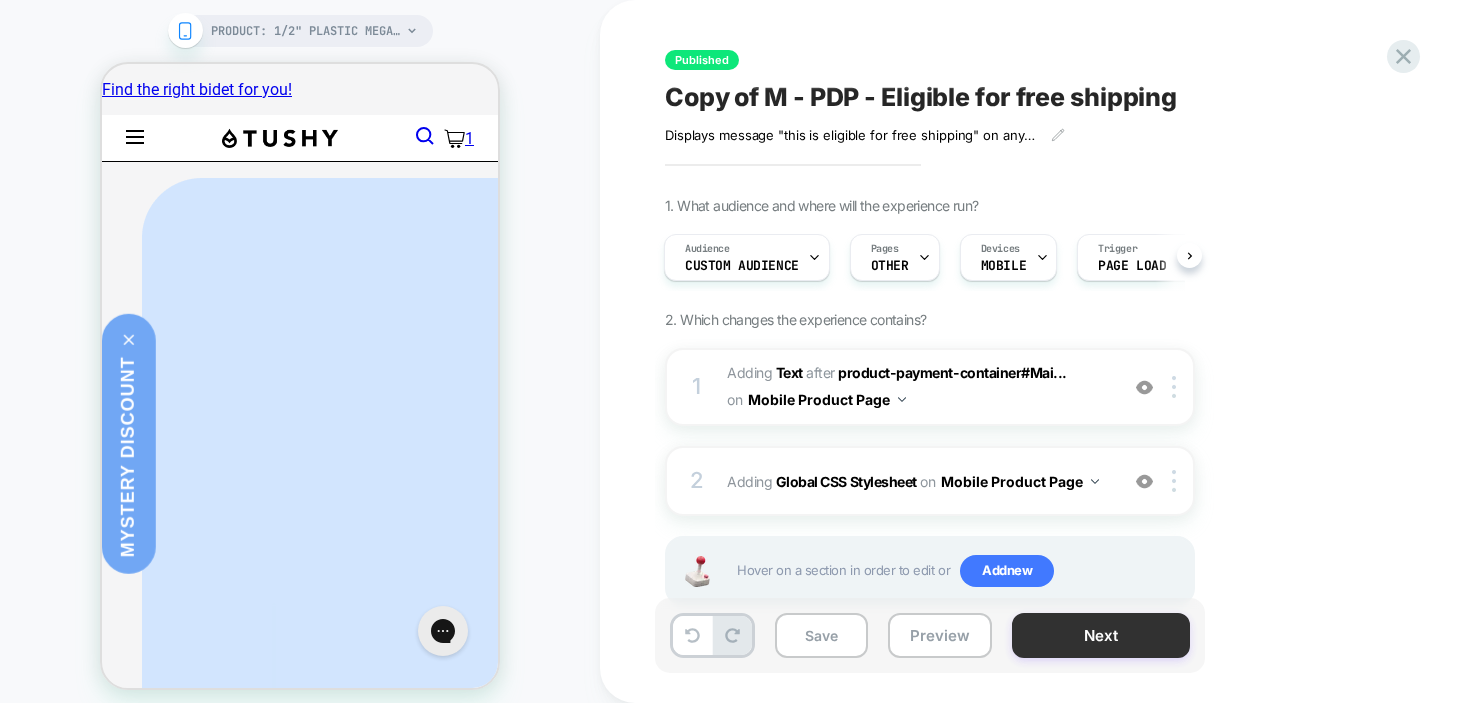 click on "Next" at bounding box center (1101, 635) 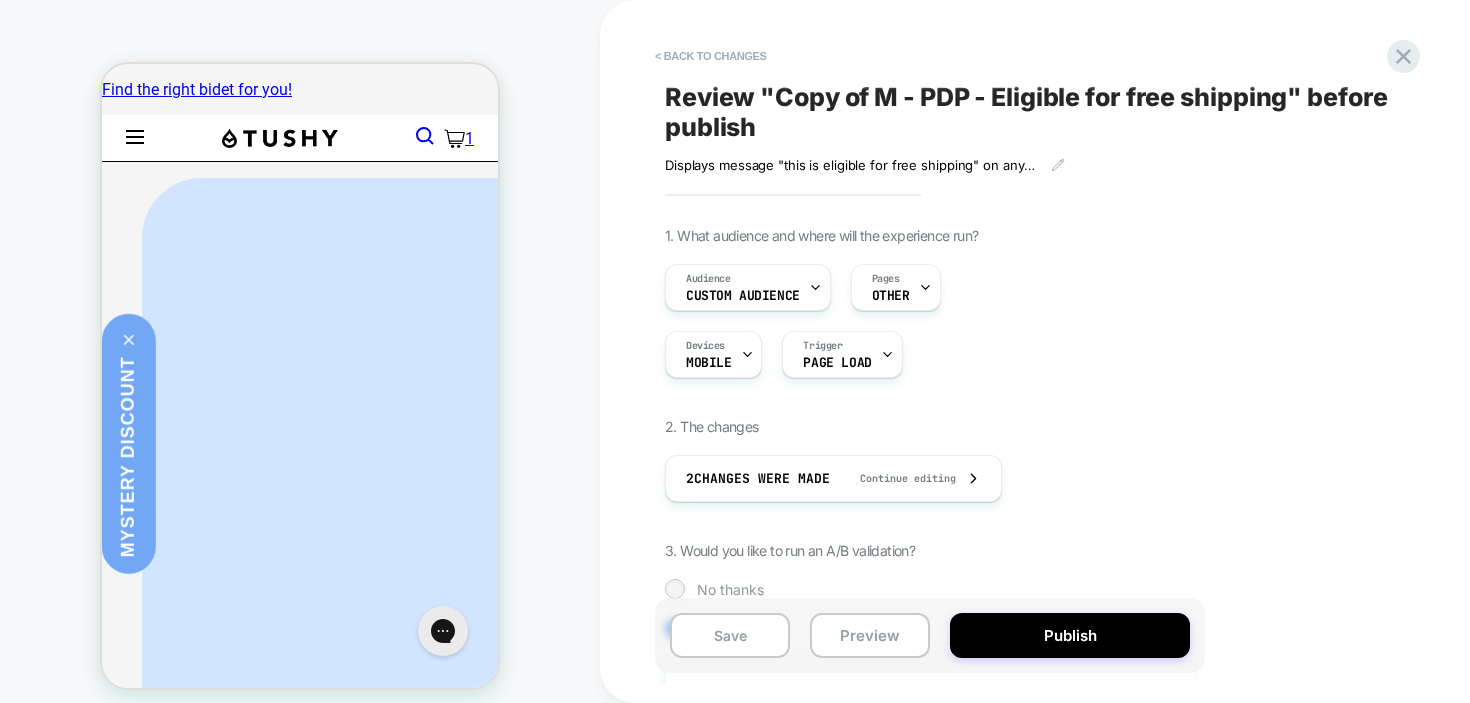 scroll, scrollTop: 0, scrollLeft: 2, axis: horizontal 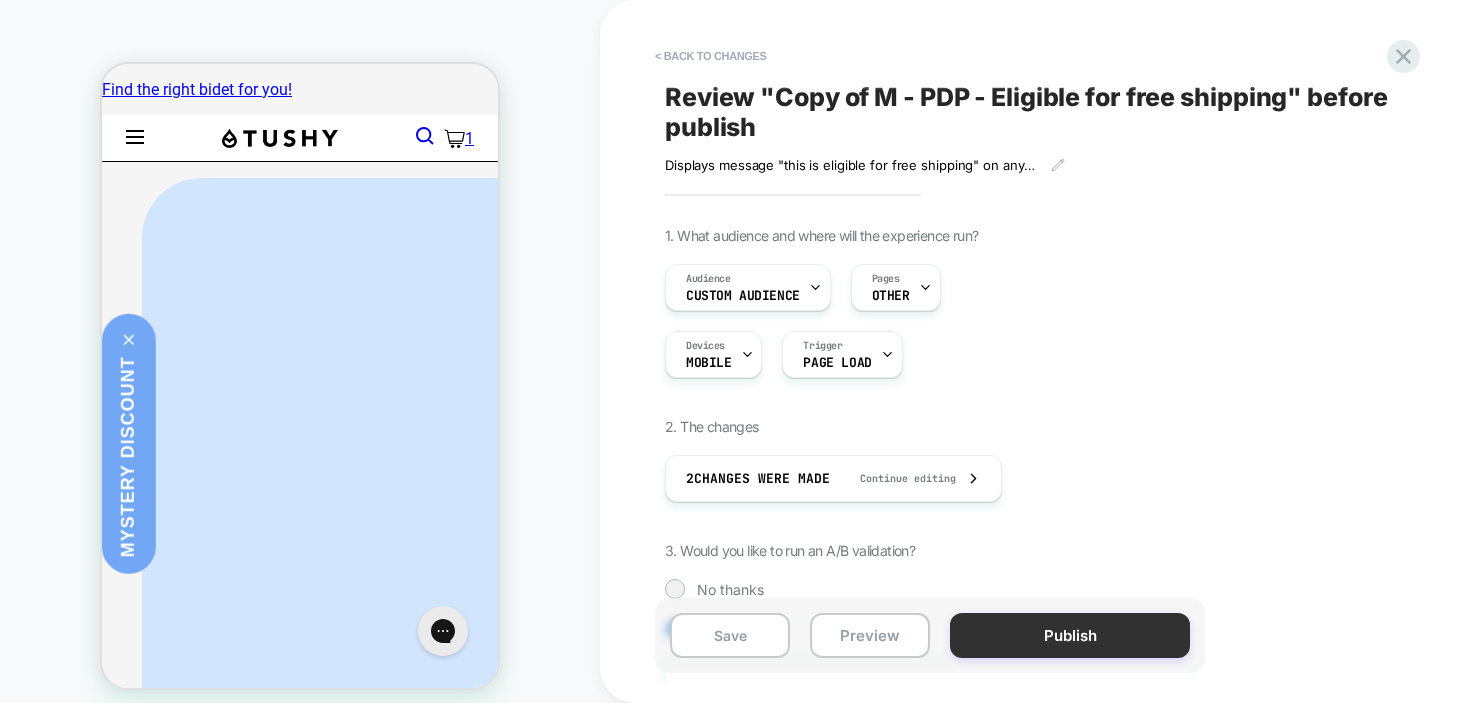 click on "Publish" at bounding box center [1070, 635] 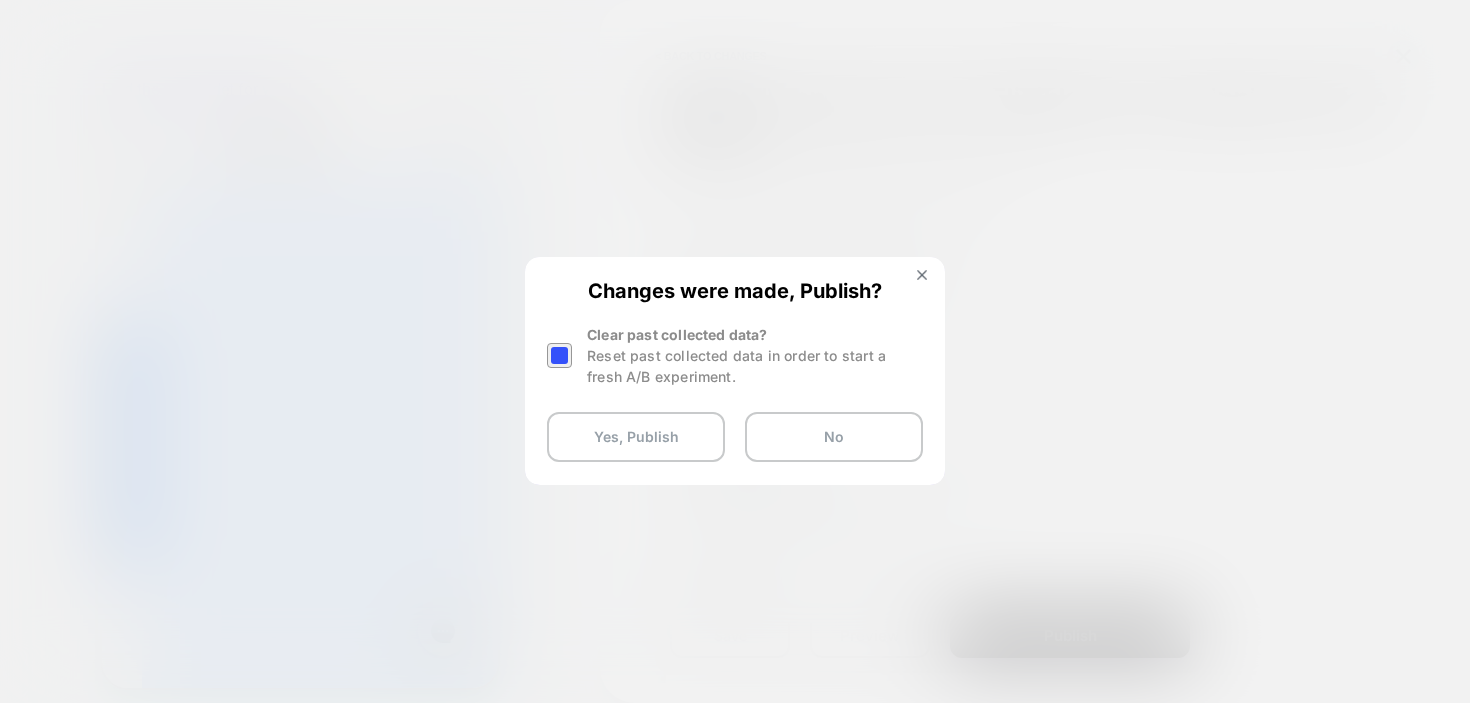 click at bounding box center [559, 355] 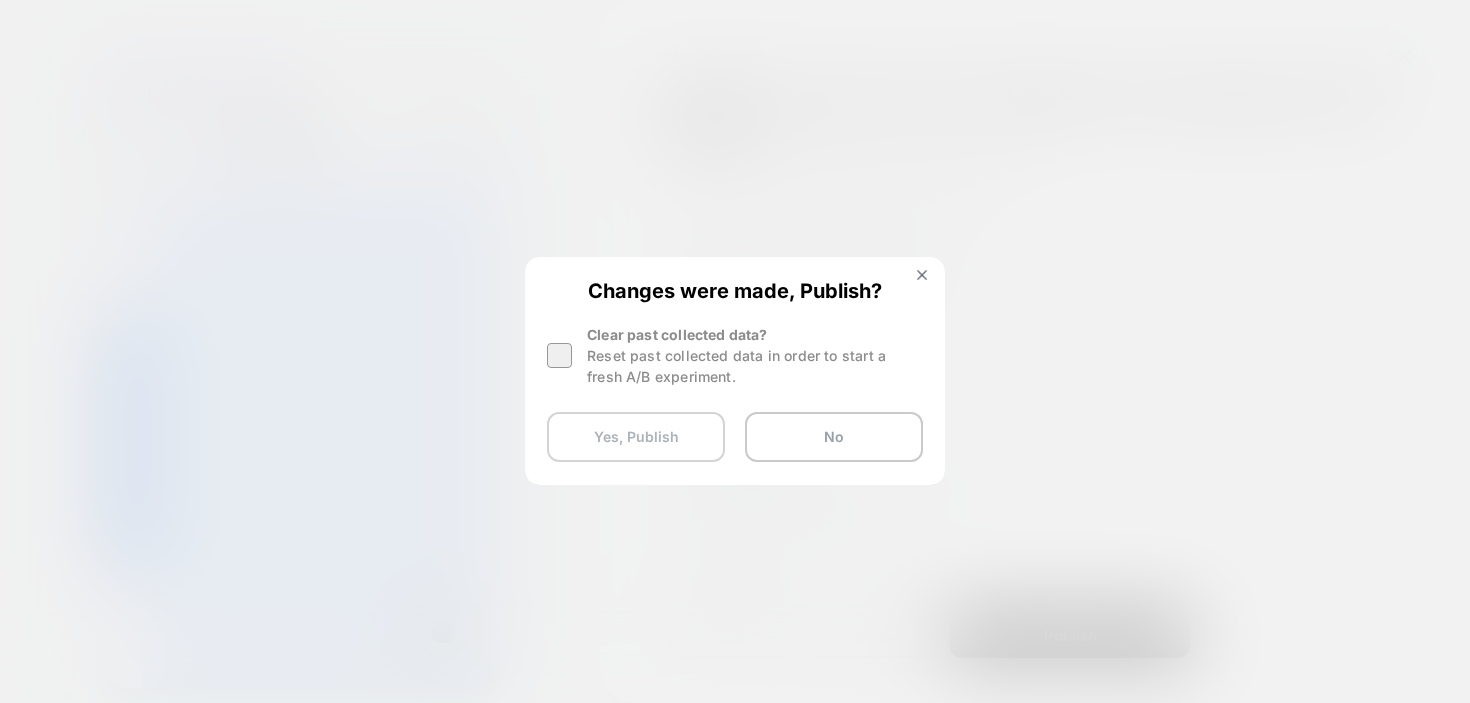 click on "Yes, Publish" at bounding box center (636, 437) 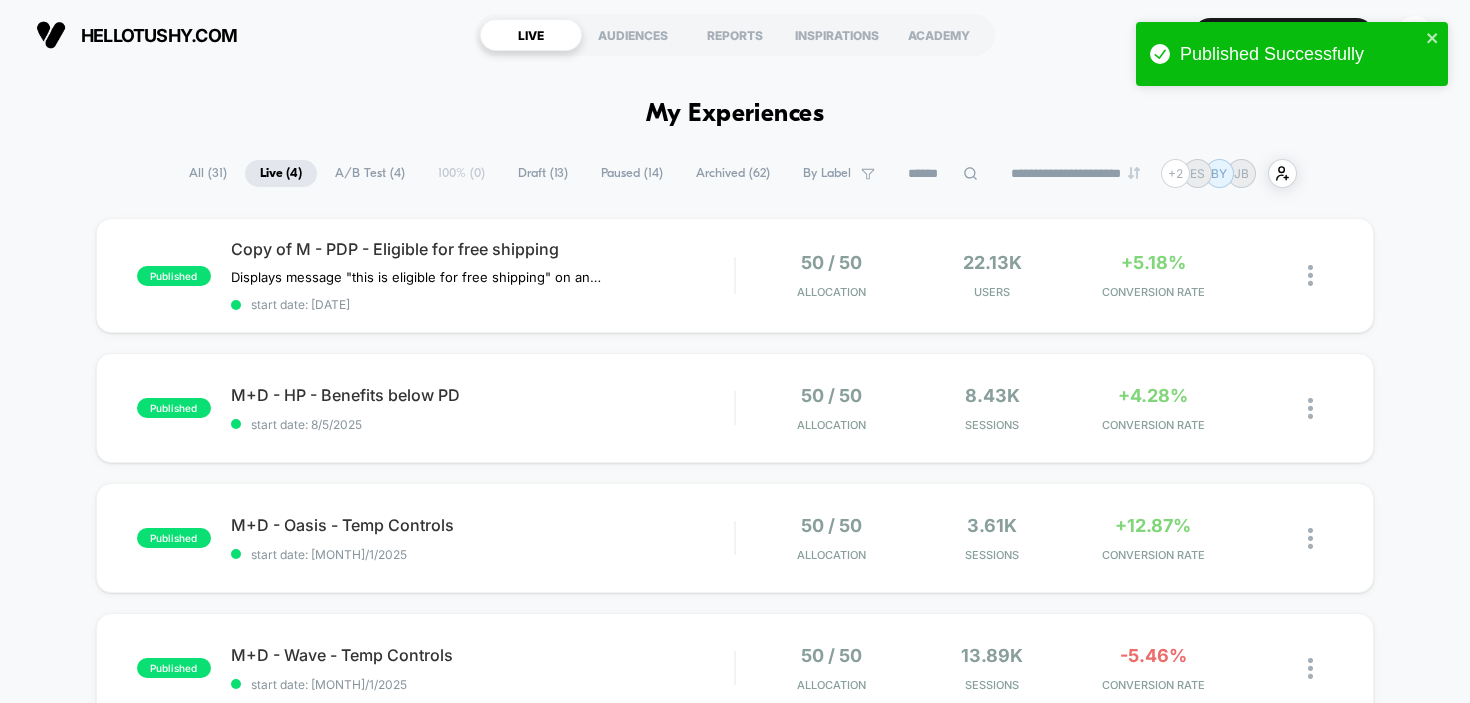 click on "Draft ( 13 )" at bounding box center [543, 173] 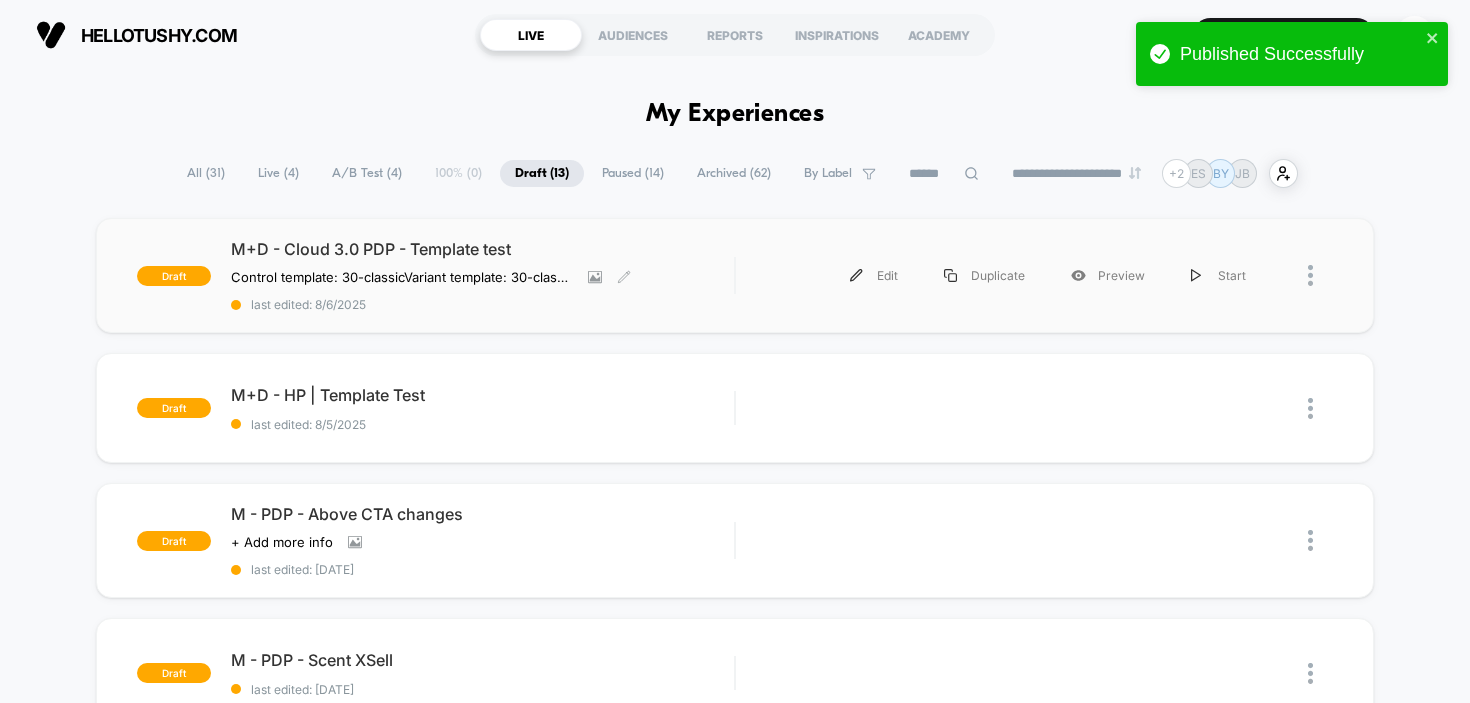 click on "M+D - Cloud 3.0 PDP - Template test" at bounding box center [483, 249] 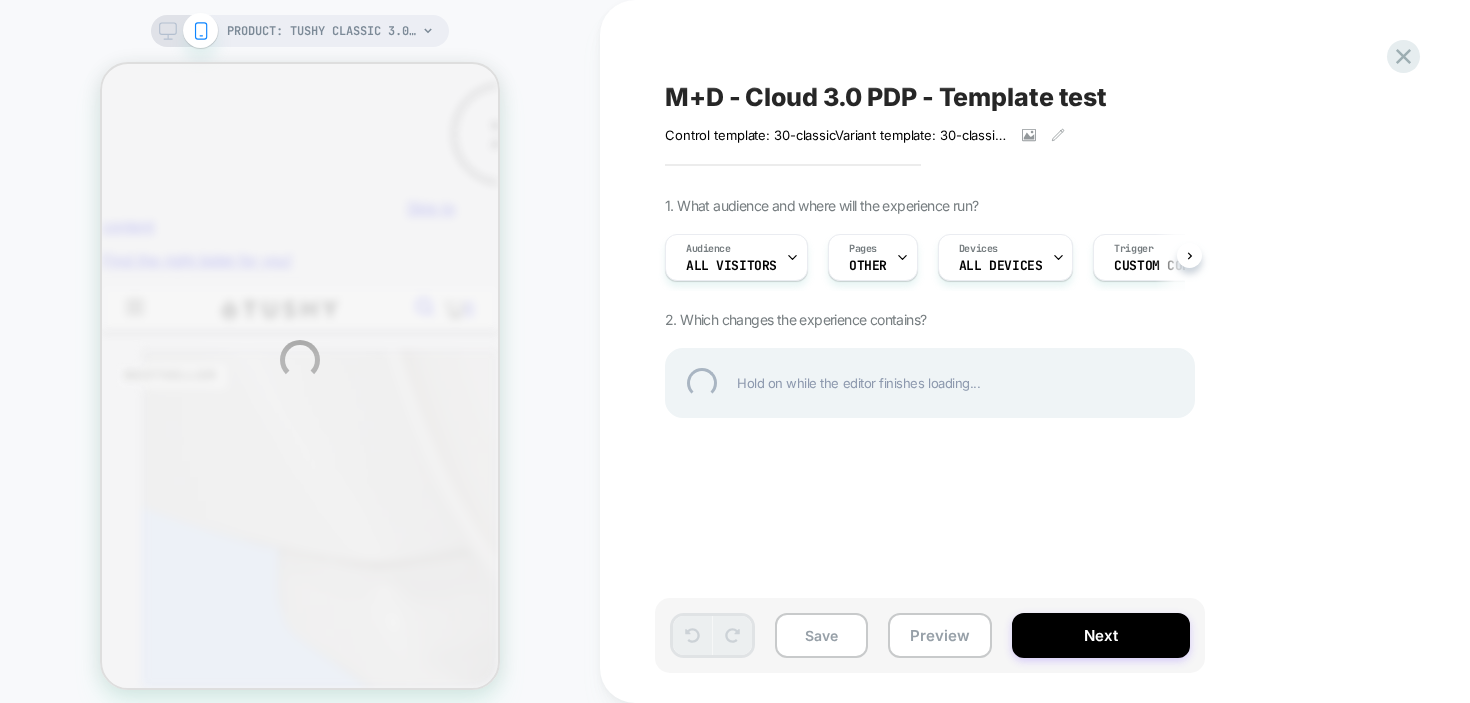 scroll, scrollTop: 0, scrollLeft: 0, axis: both 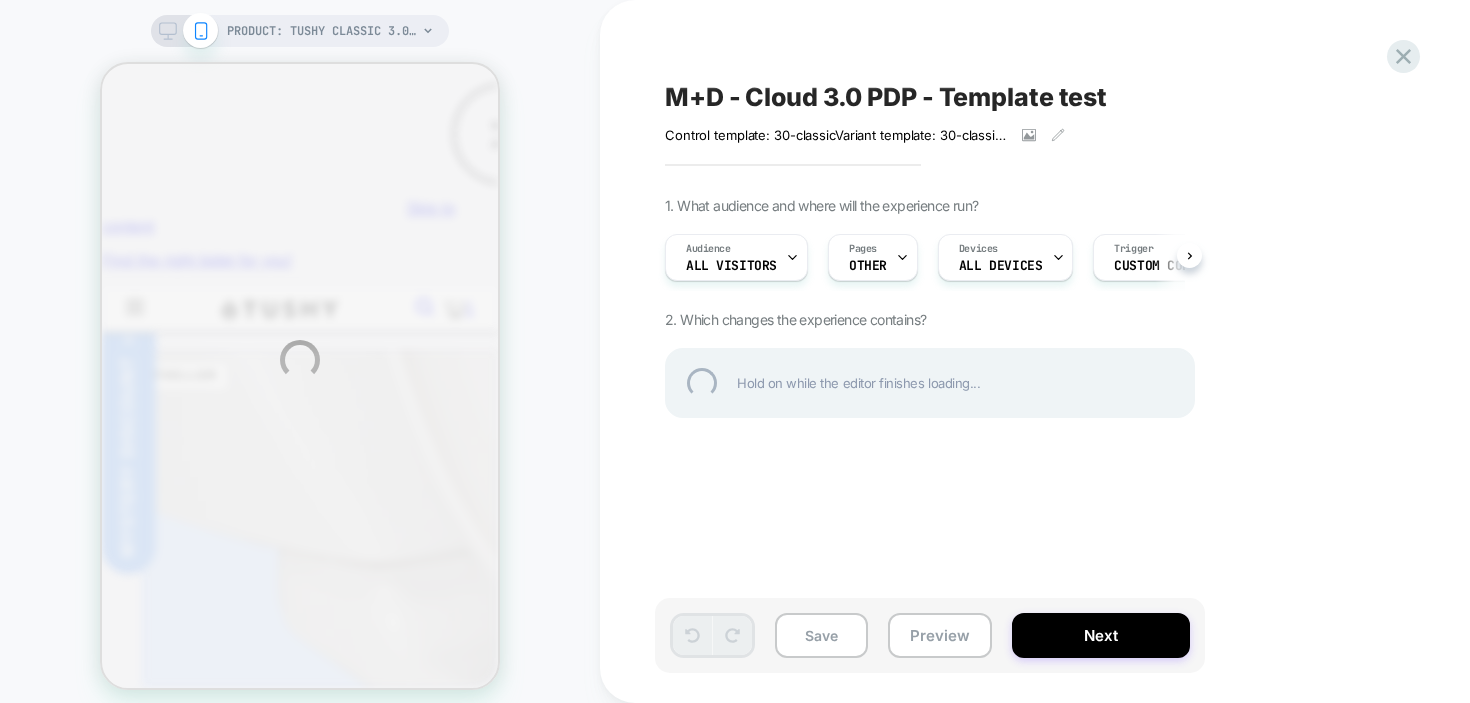 click on "M+D - Cloud 3.0 PDP - Template test" at bounding box center (886, 97) 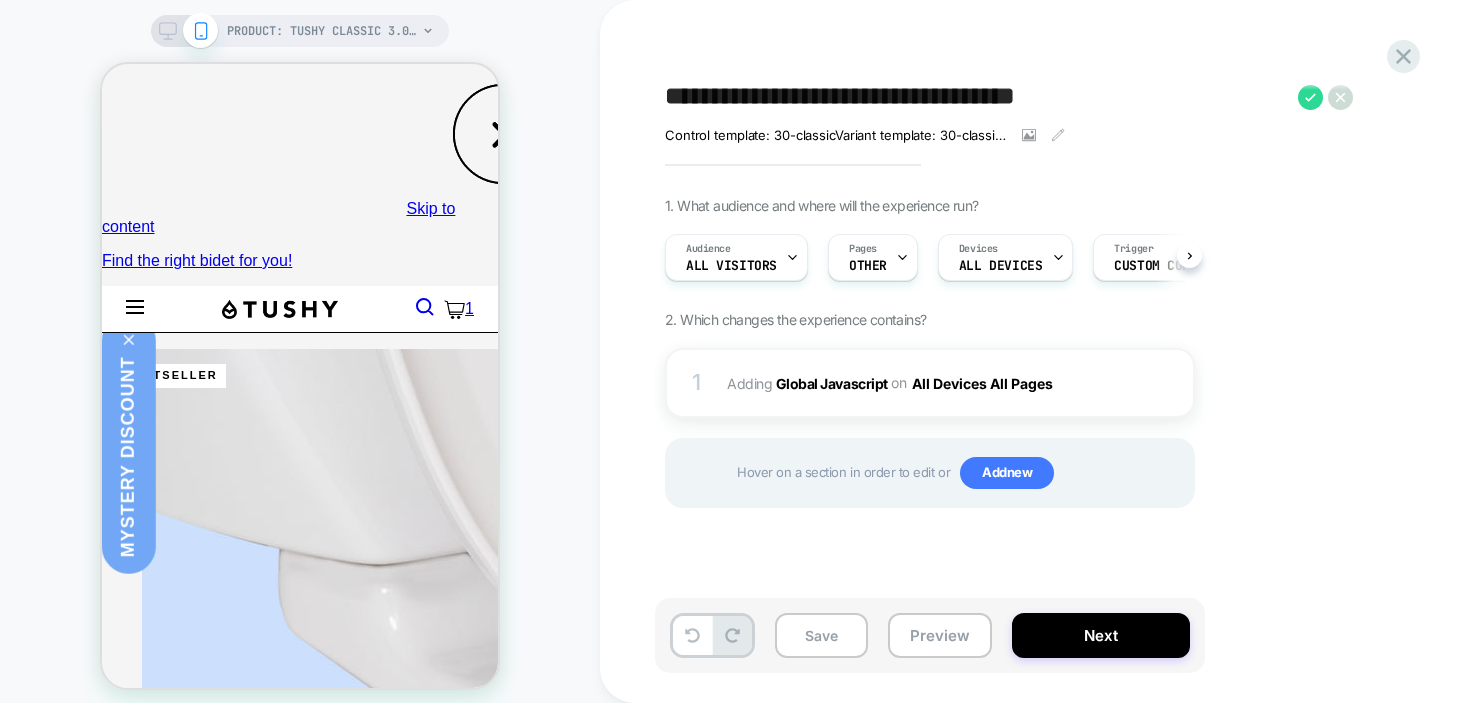 select on "**********" 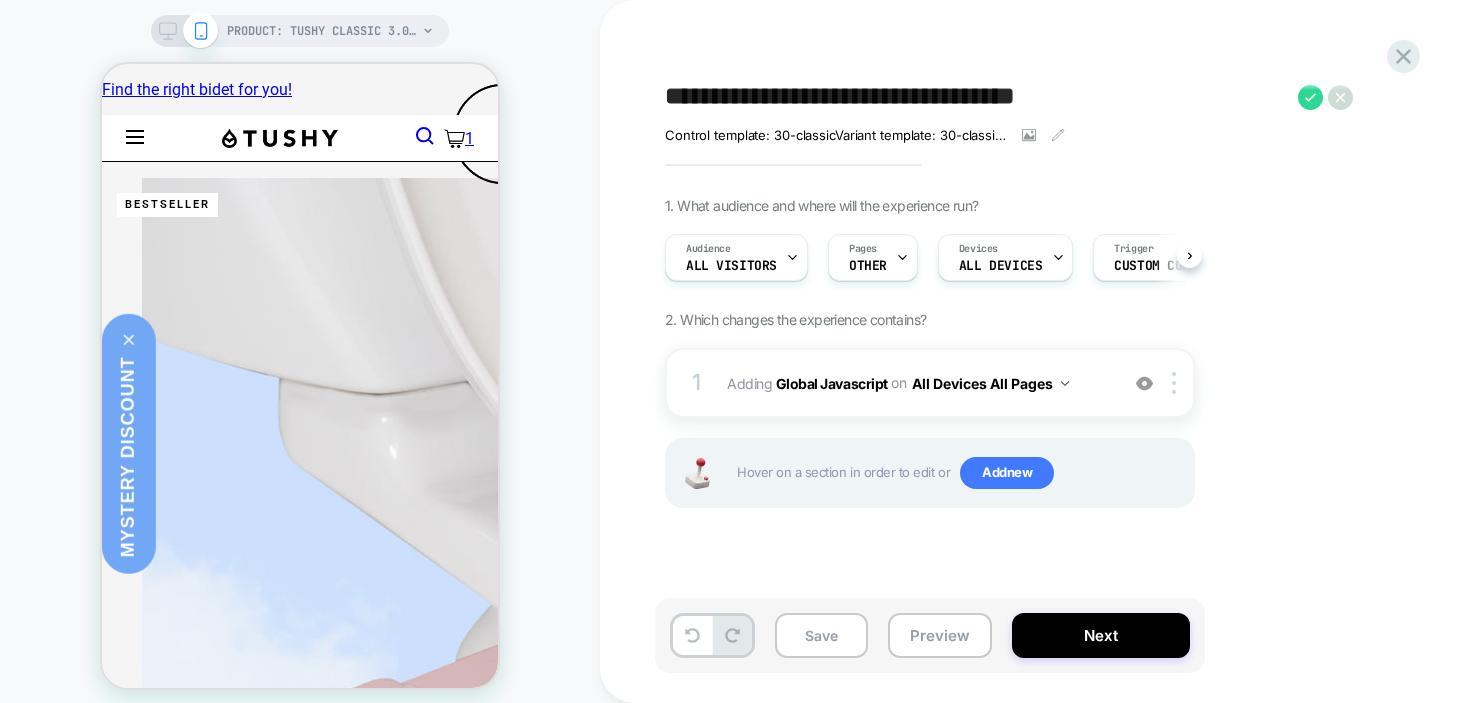 scroll, scrollTop: 0, scrollLeft: 1, axis: horizontal 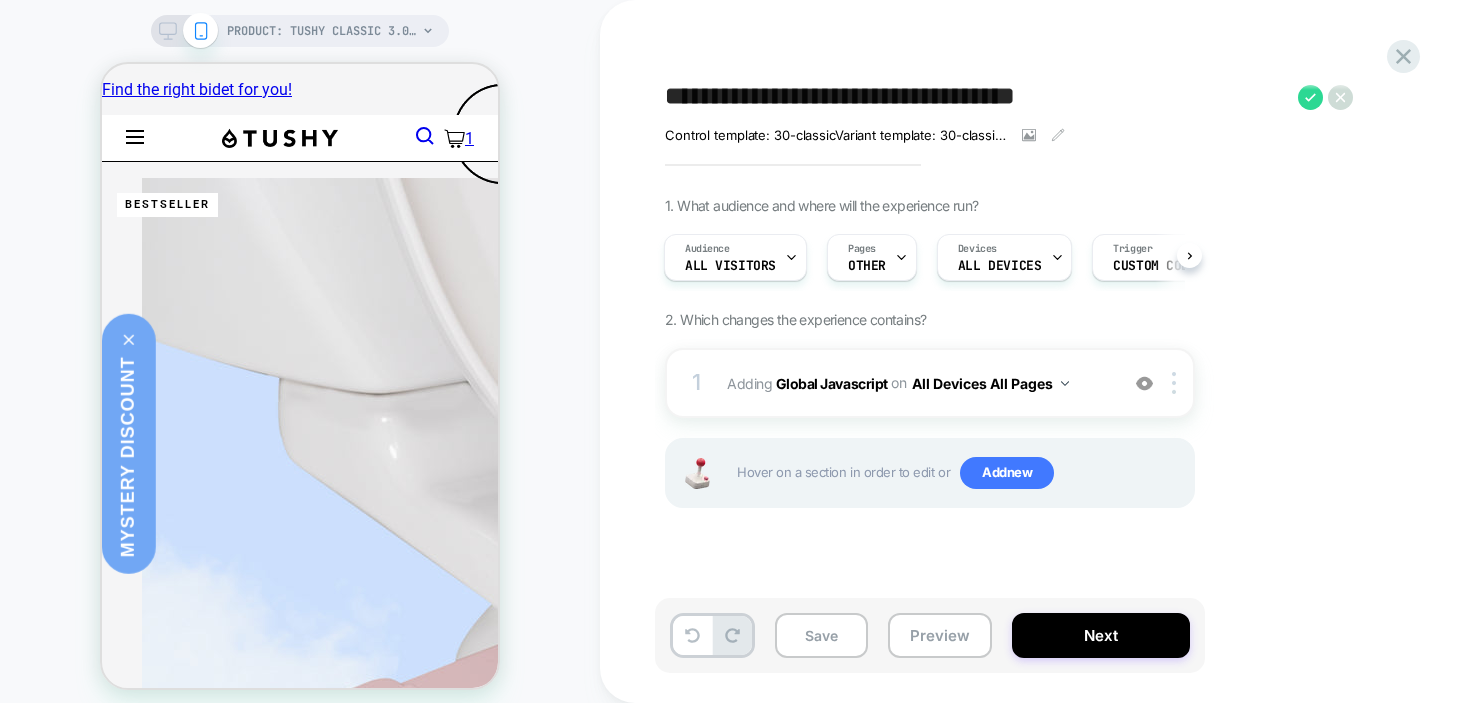 click on "**********" at bounding box center (976, 97) 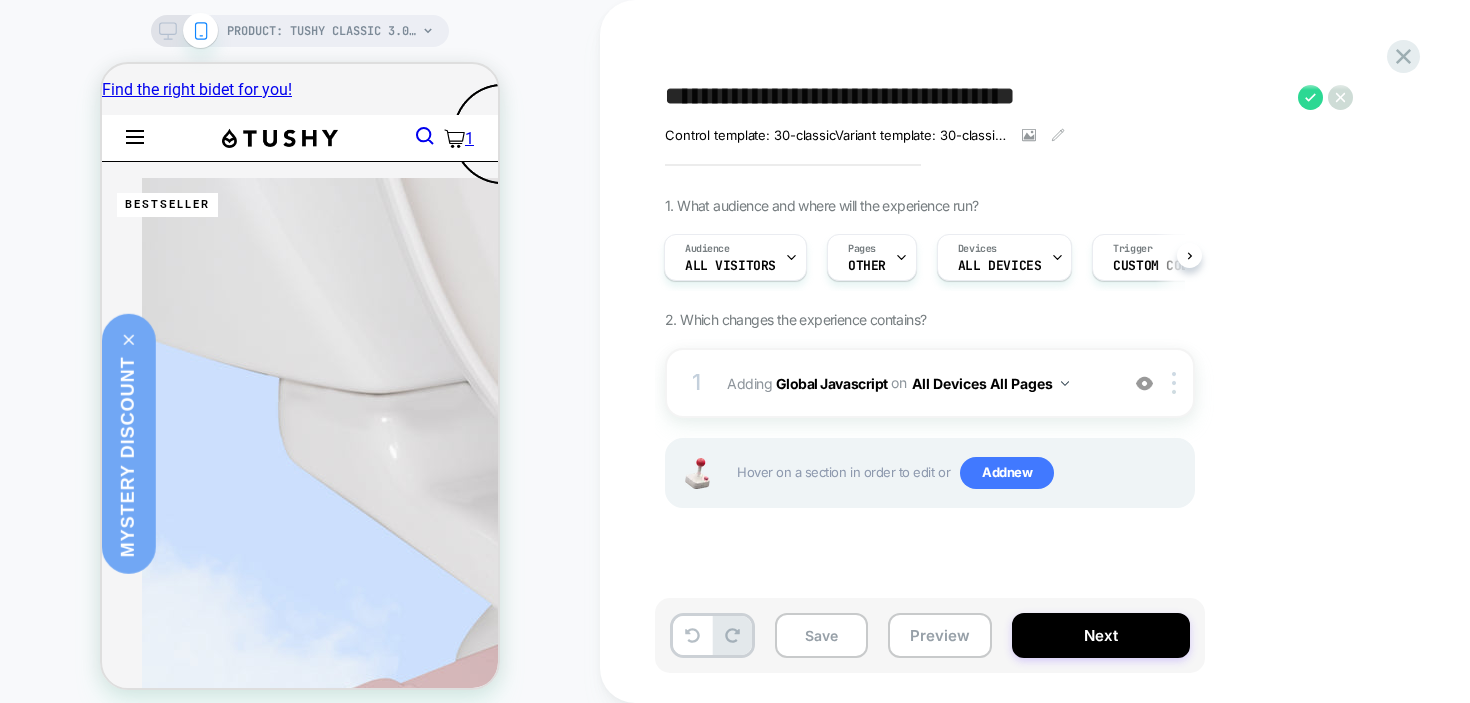 click on "**********" at bounding box center [976, 97] 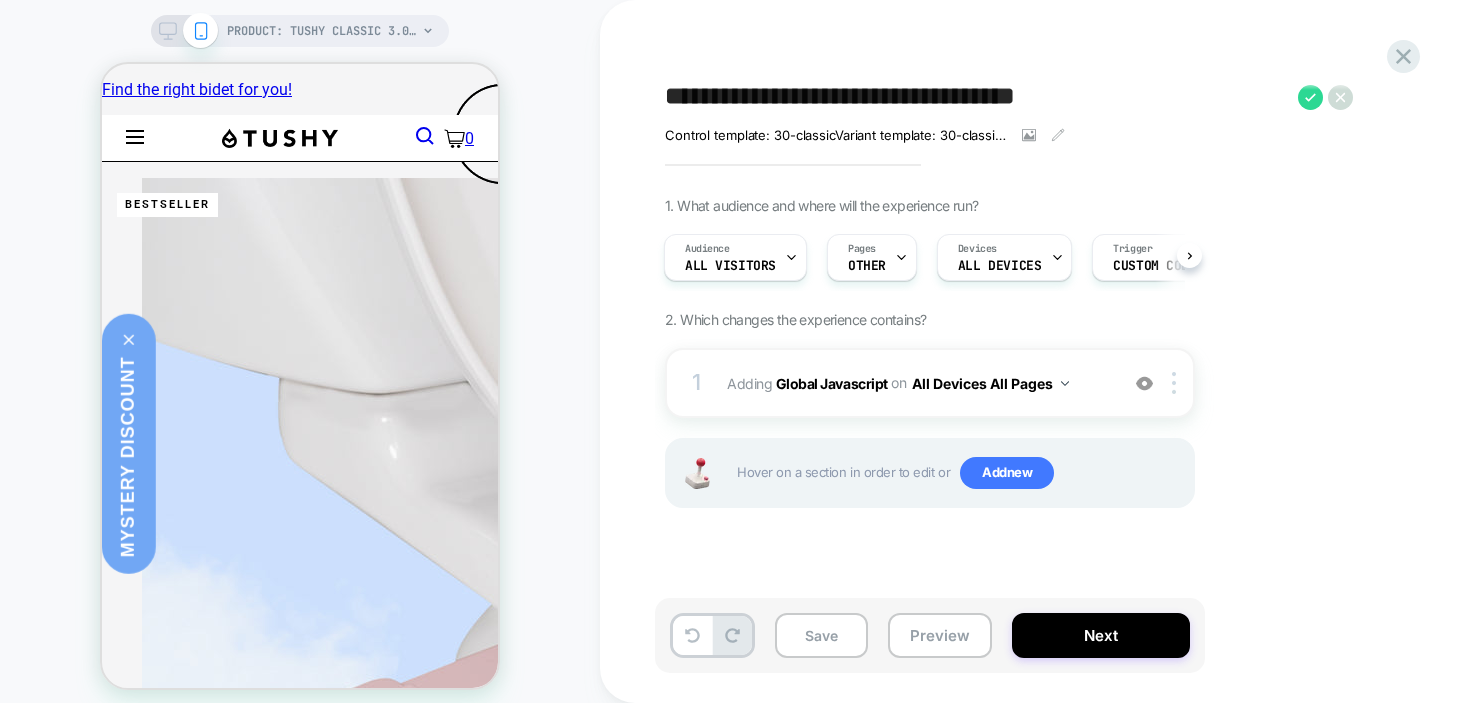 click on "**********" at bounding box center (976, 97) 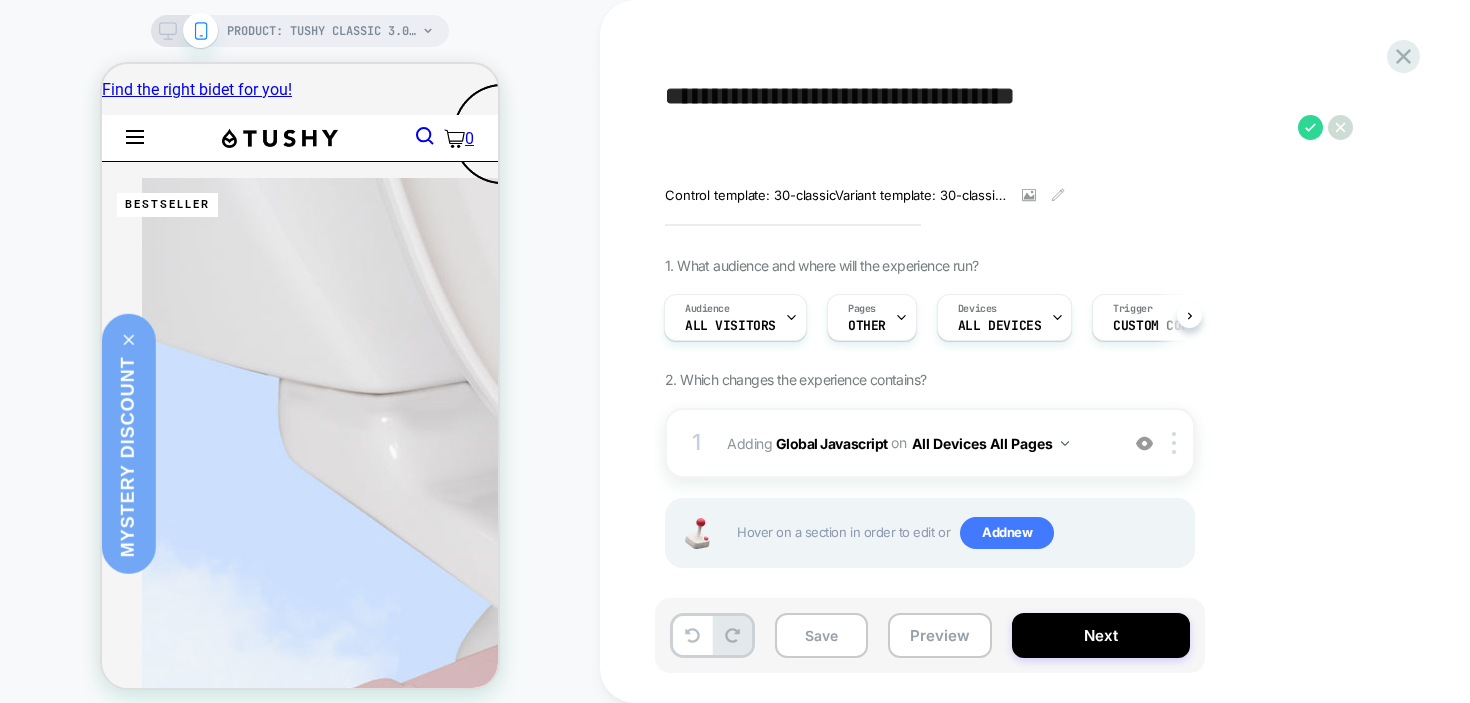 click on "**********" at bounding box center (976, 127) 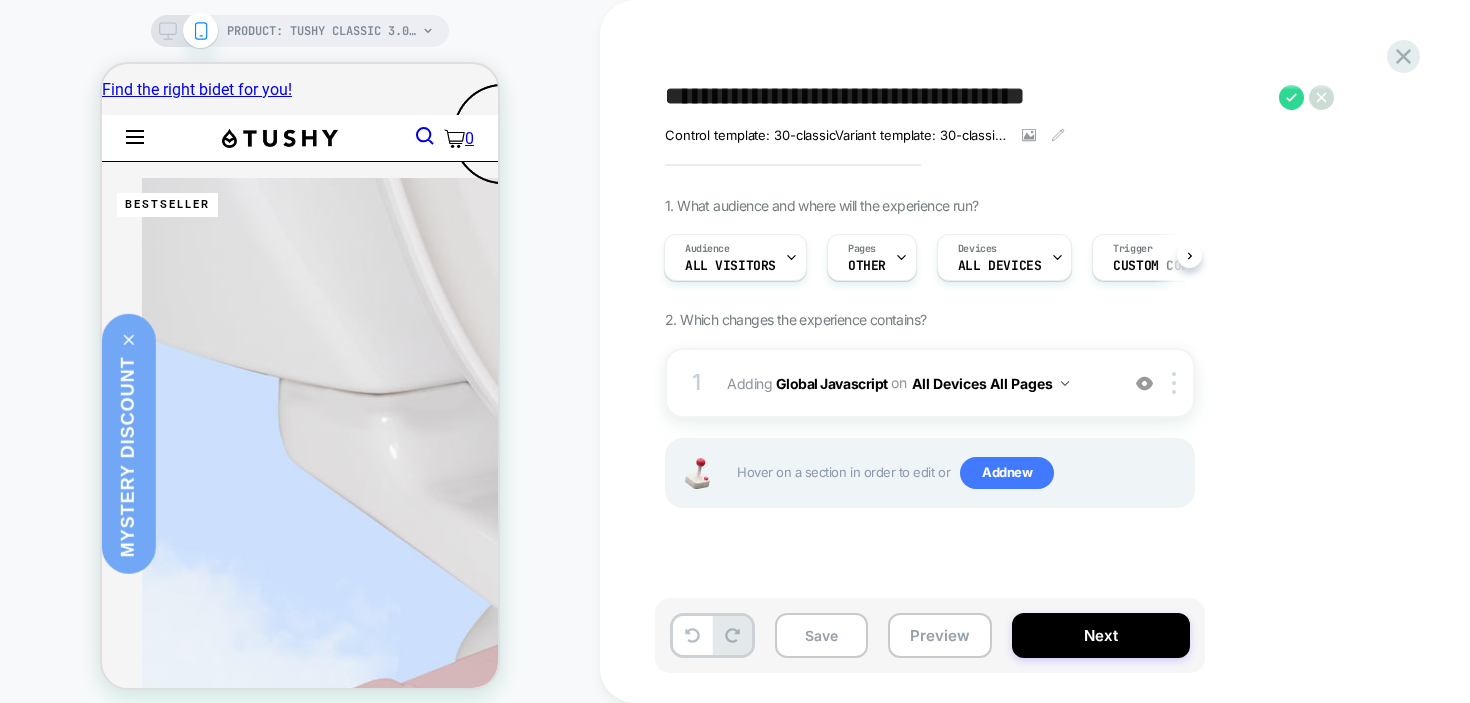 type on "**********" 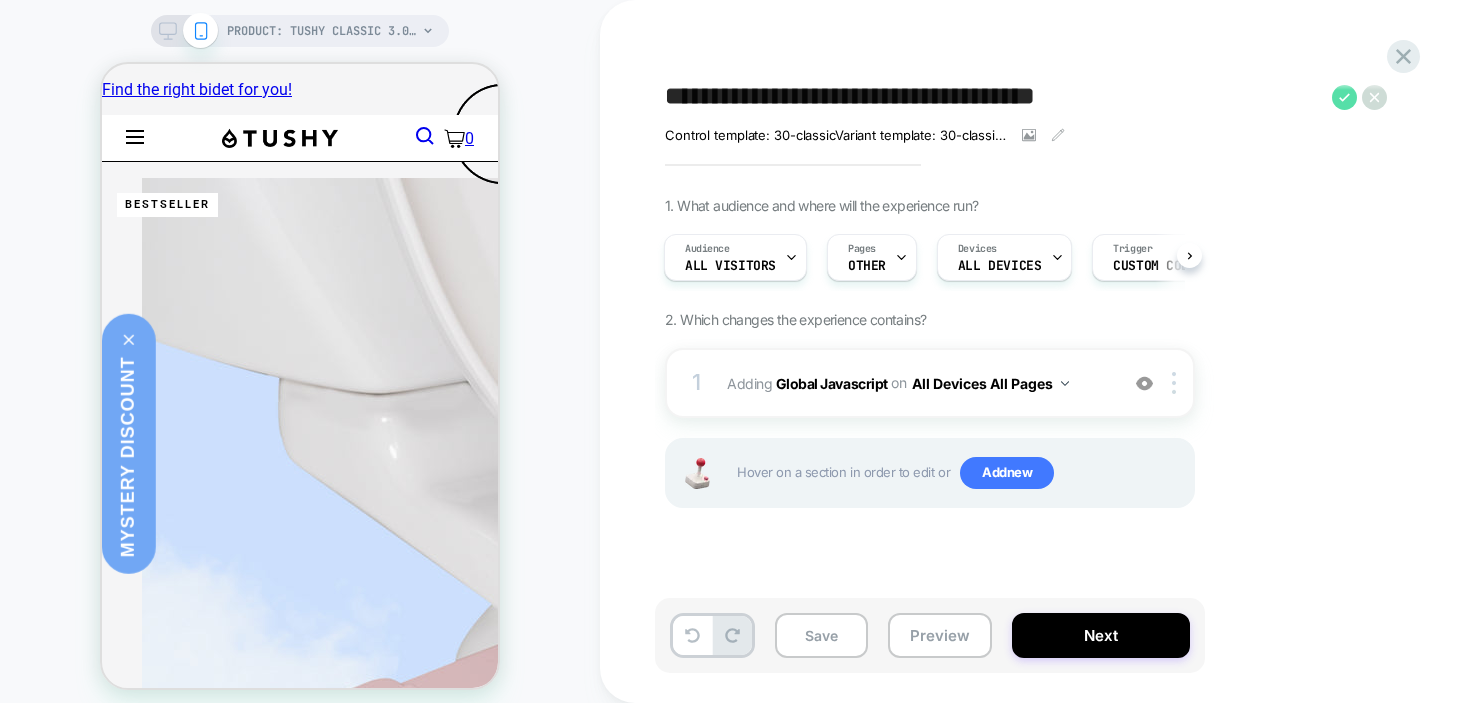 click 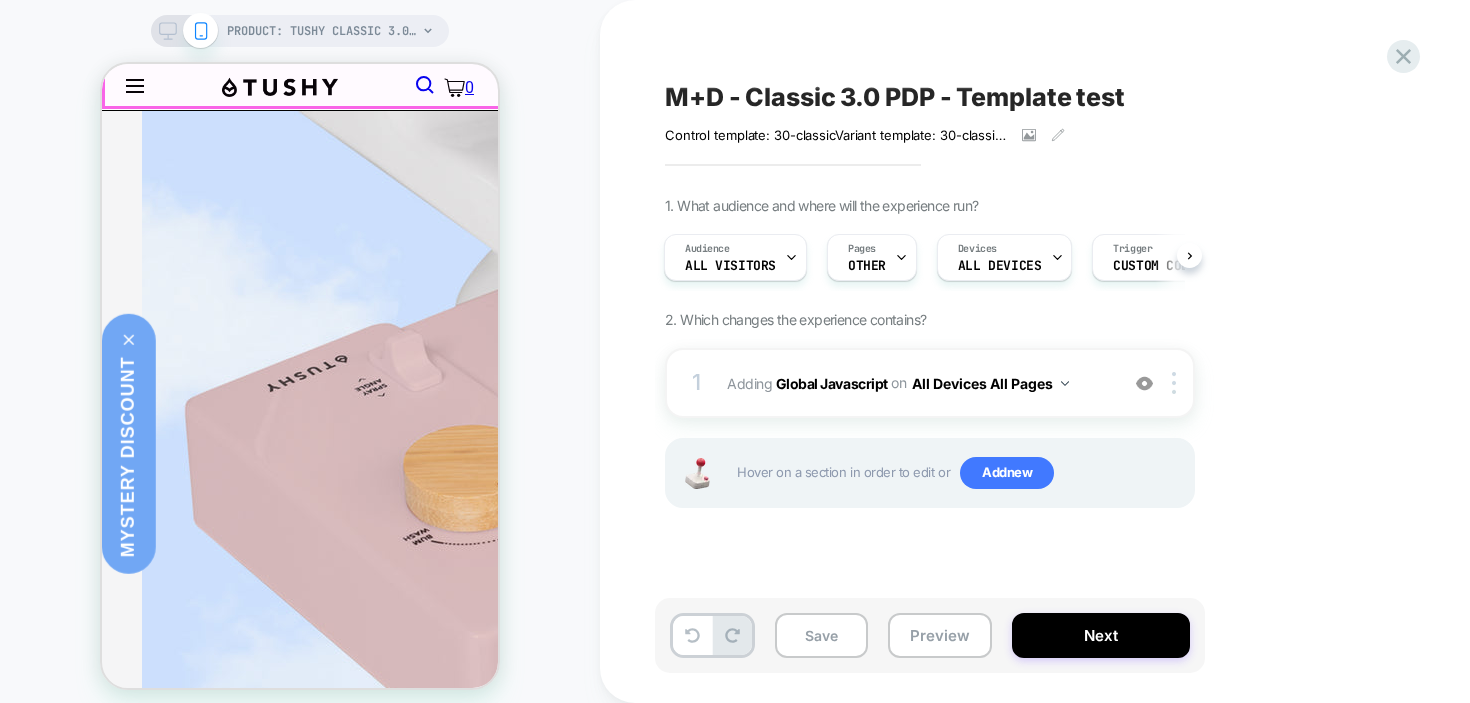 scroll, scrollTop: 533, scrollLeft: 0, axis: vertical 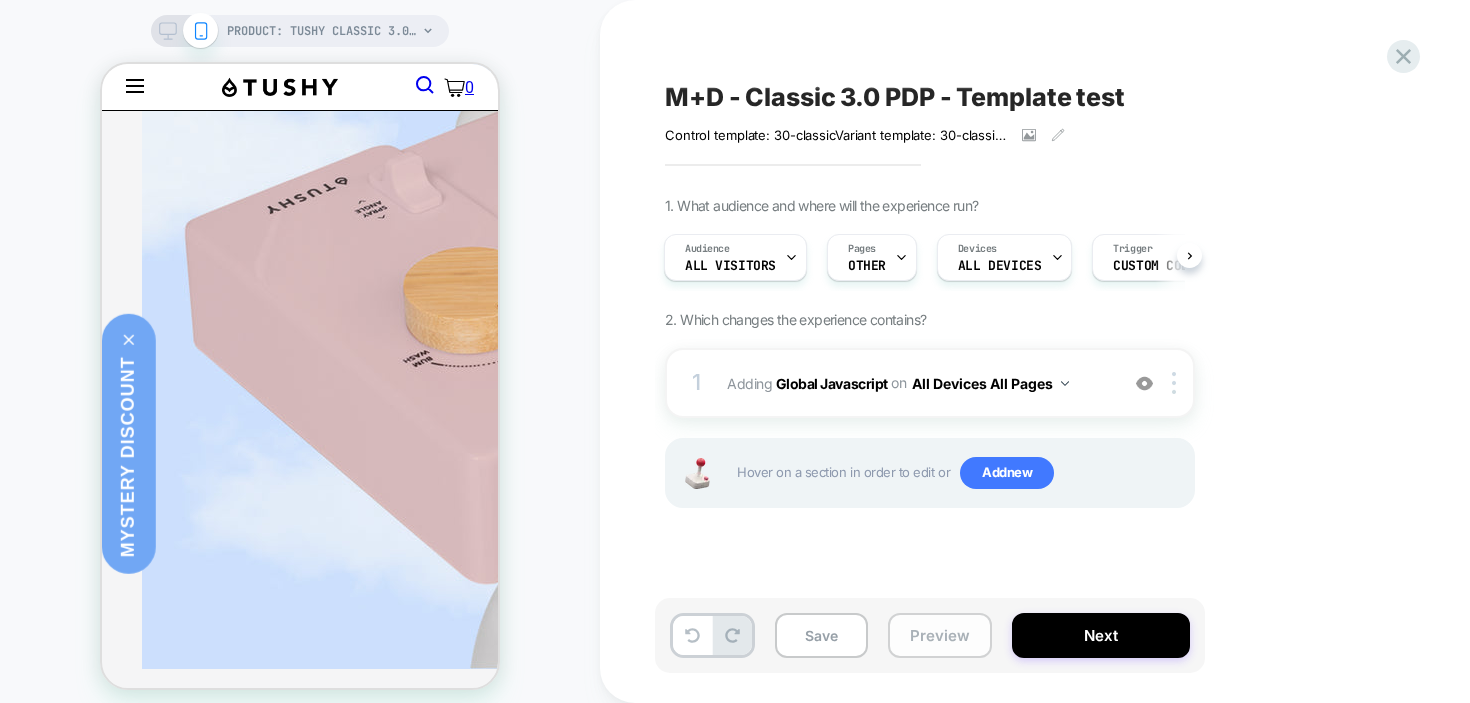 click on "Preview" at bounding box center [940, 635] 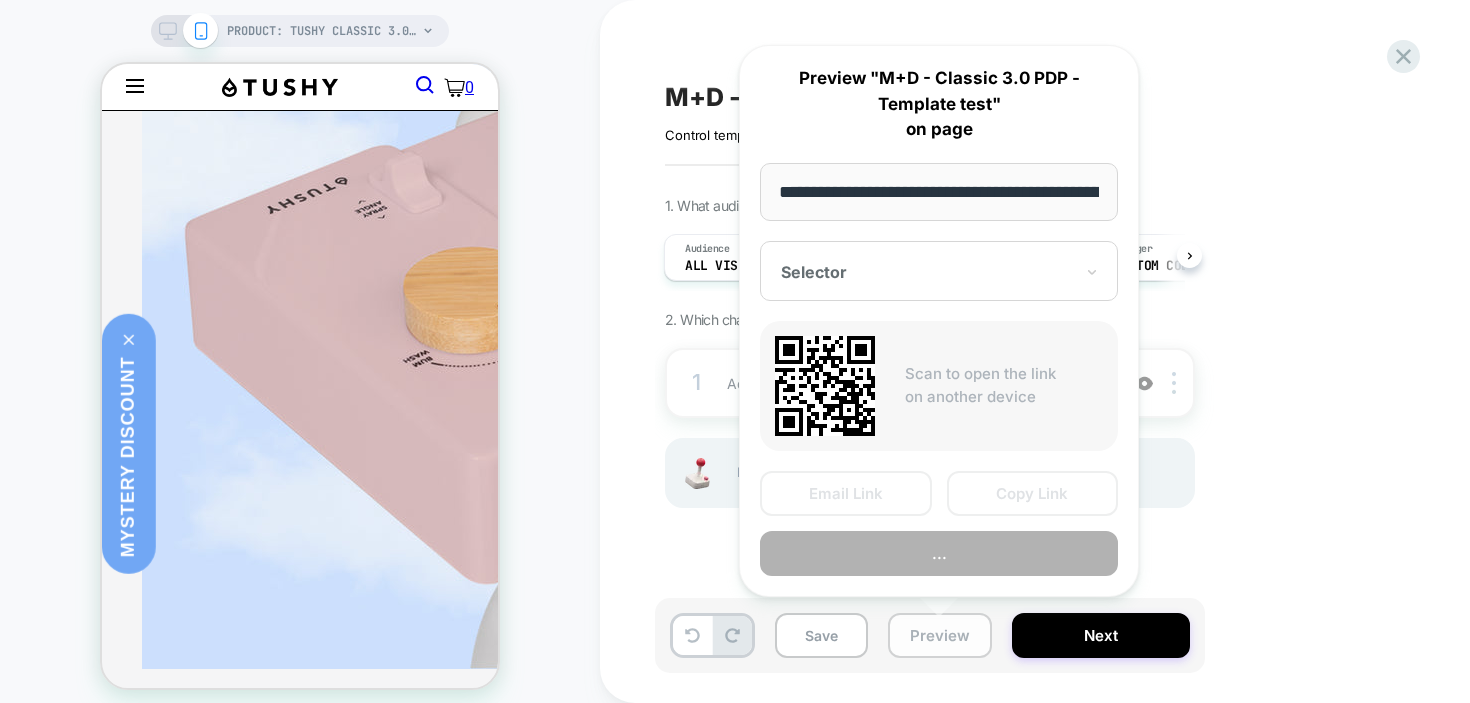 scroll, scrollTop: 0, scrollLeft: 282, axis: horizontal 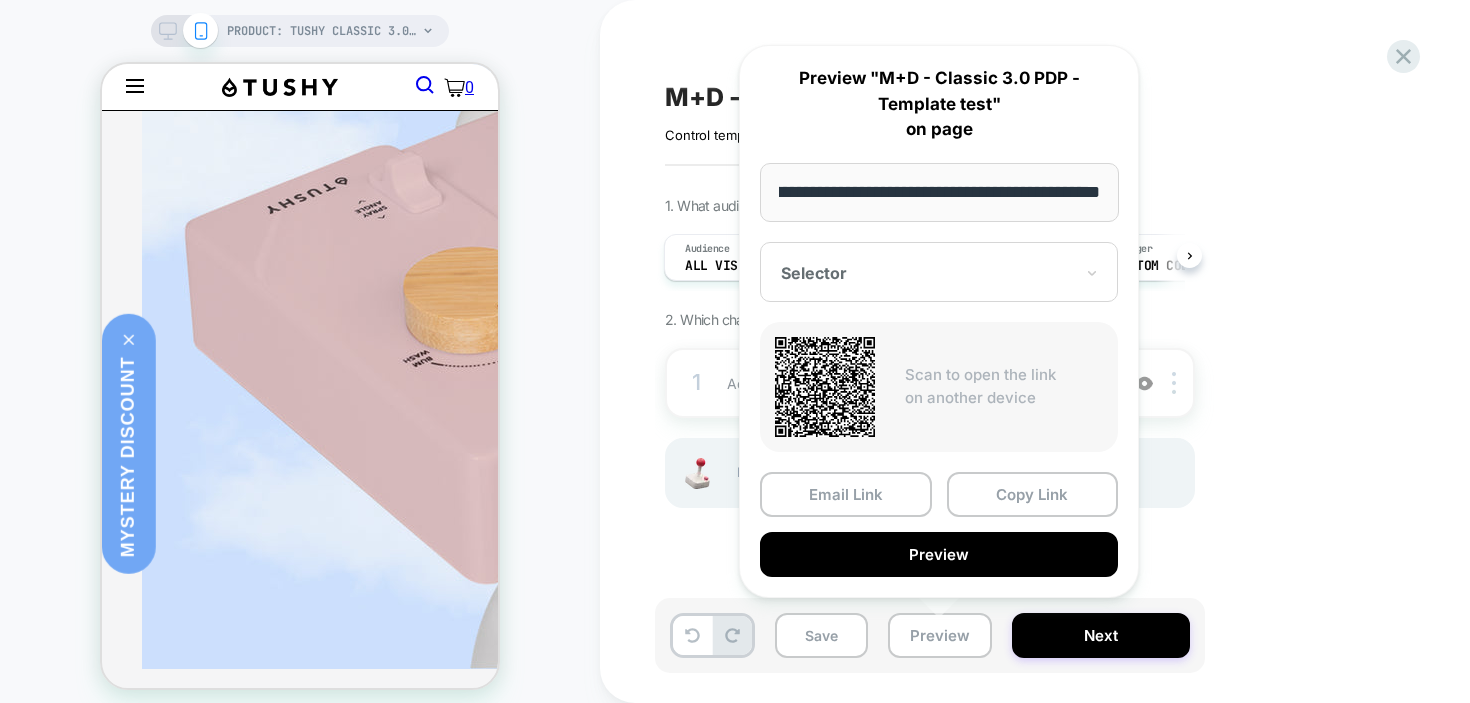 click on "1. What audience and where will the experience run? Audience All Visitors Pages OTHER Devices ALL DEVICES Trigger Custom Code 2. Which changes the experience contains? 1 Adding   Global Javascript   on All Devices All Pages Add Before Add After Target   Mobile Delete Hover on a section in order to edit or  Add  new" at bounding box center [1030, 377] 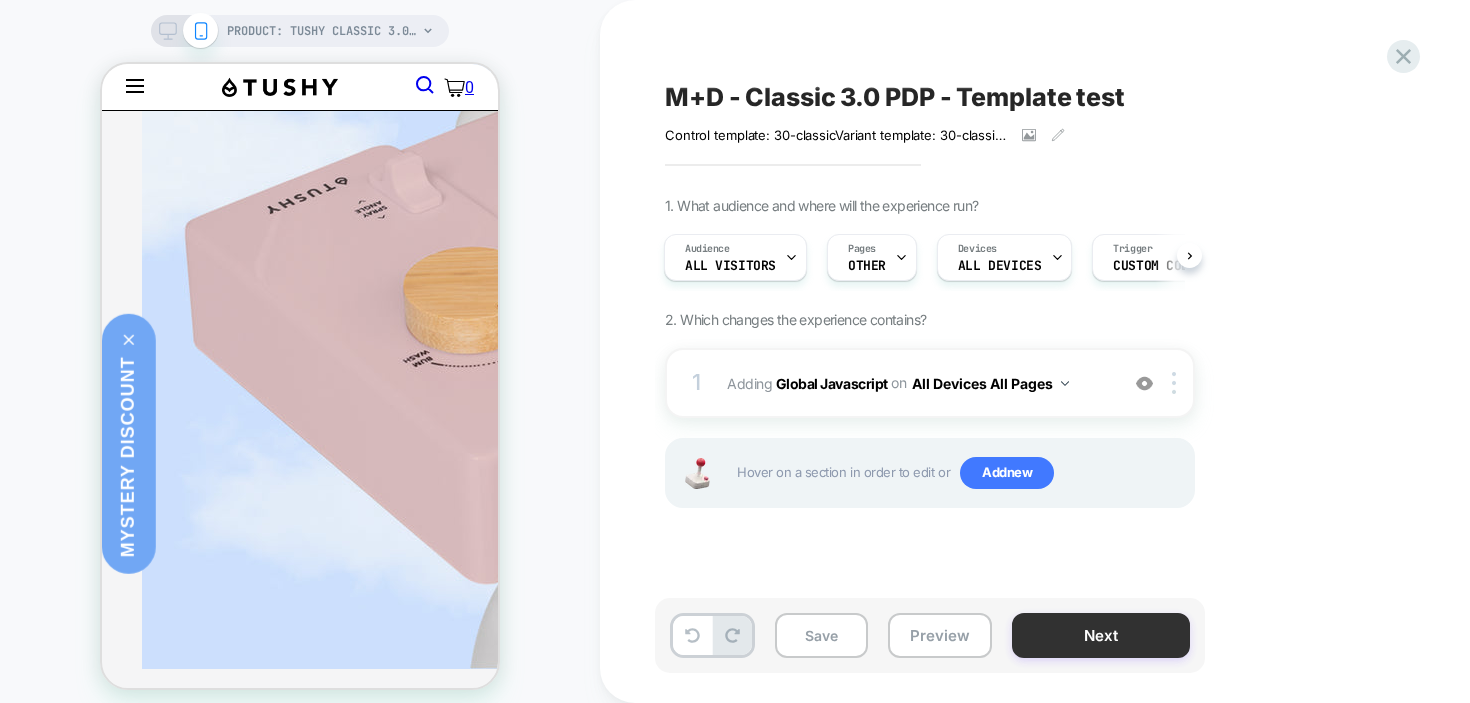 click on "Next" at bounding box center [1101, 635] 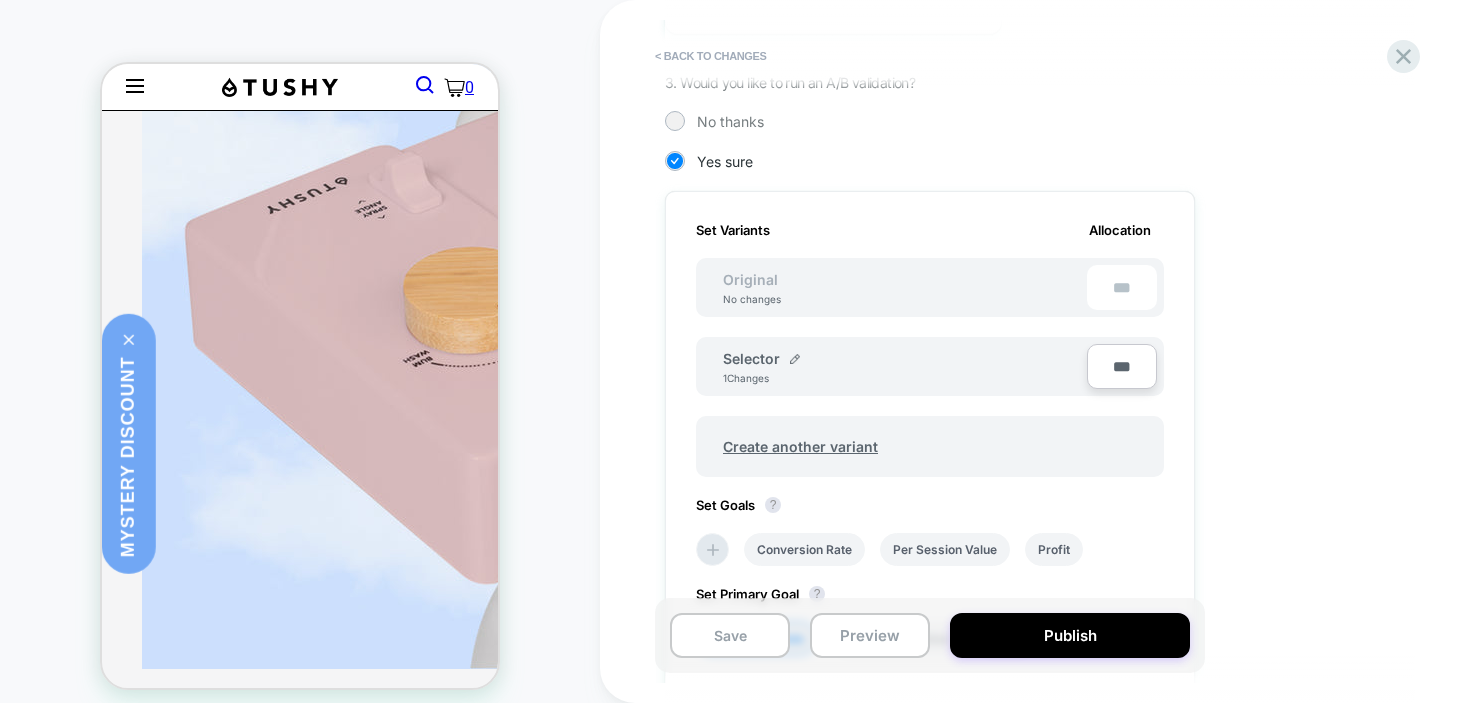 scroll, scrollTop: 520, scrollLeft: 0, axis: vertical 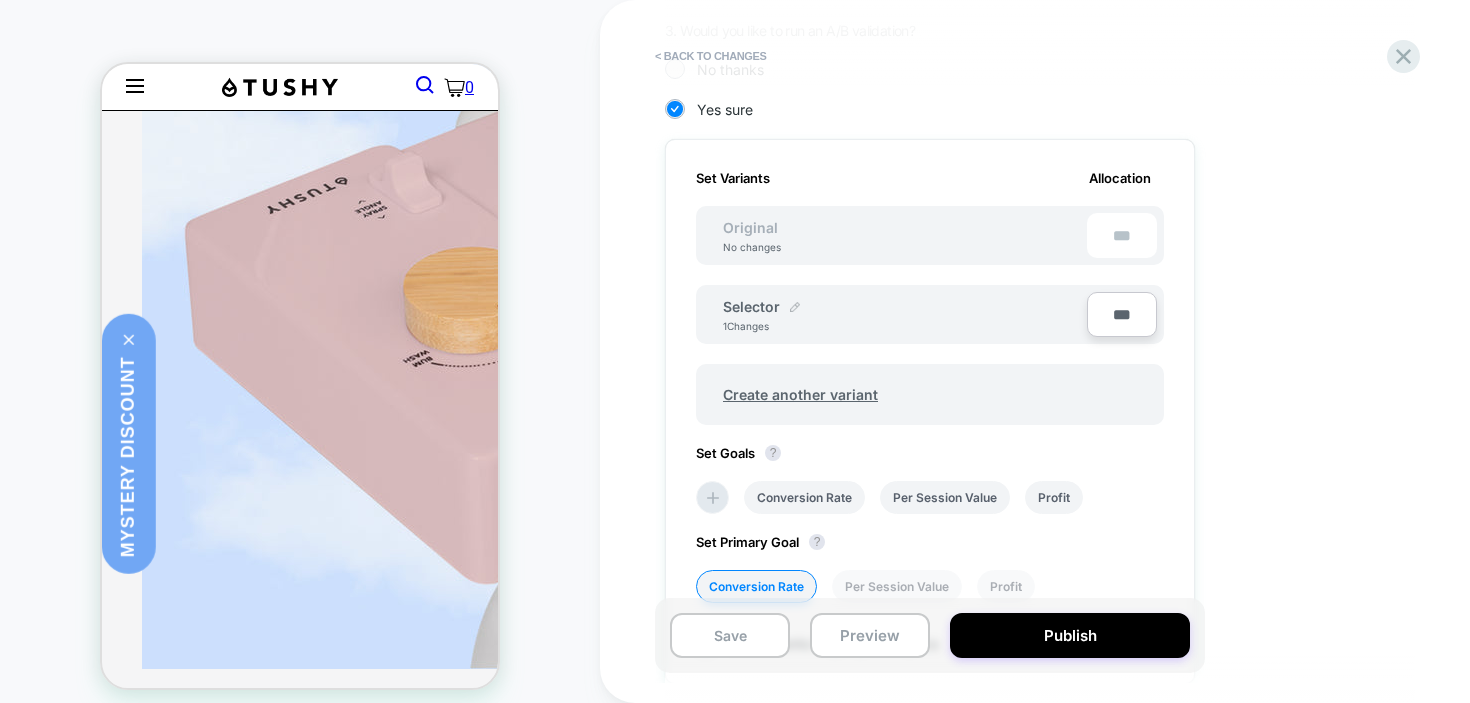 click at bounding box center [795, 307] 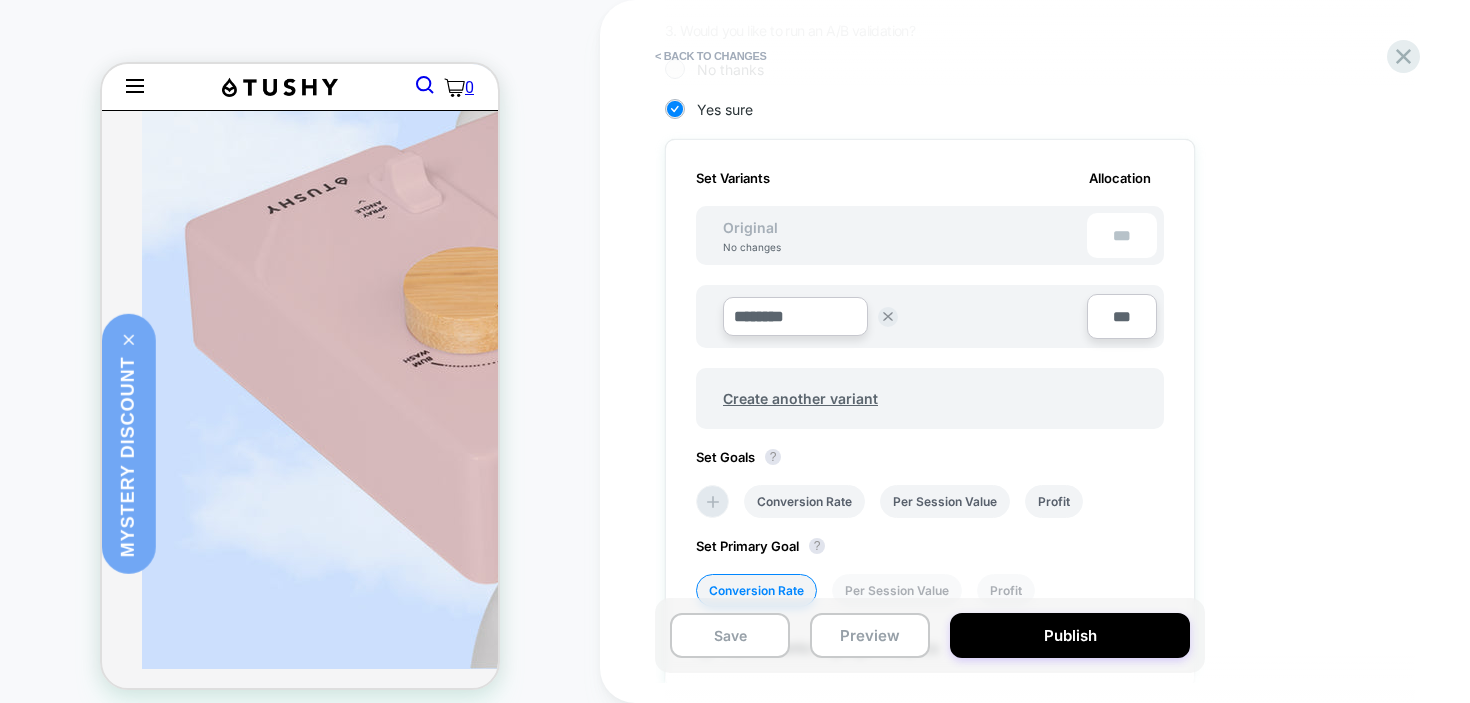 click on "********" at bounding box center [795, 316] 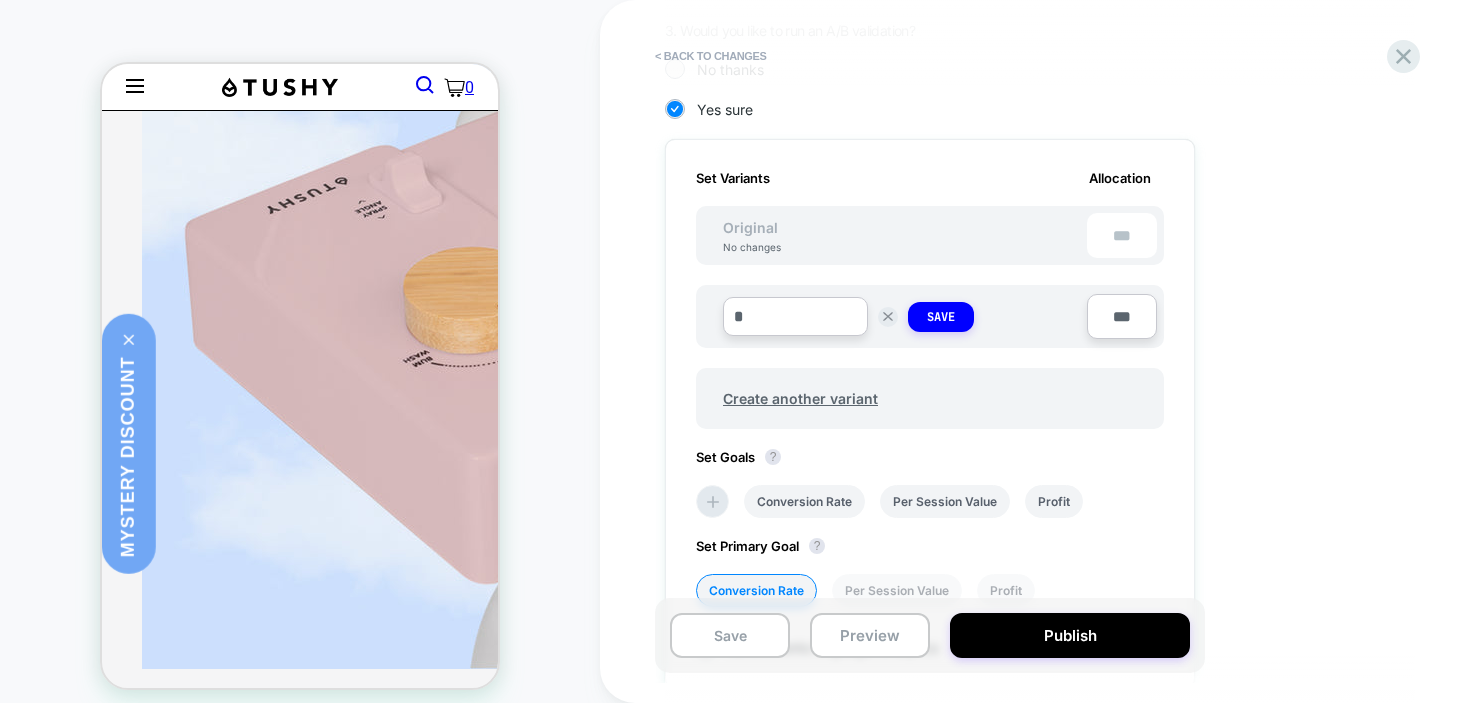 type on "**" 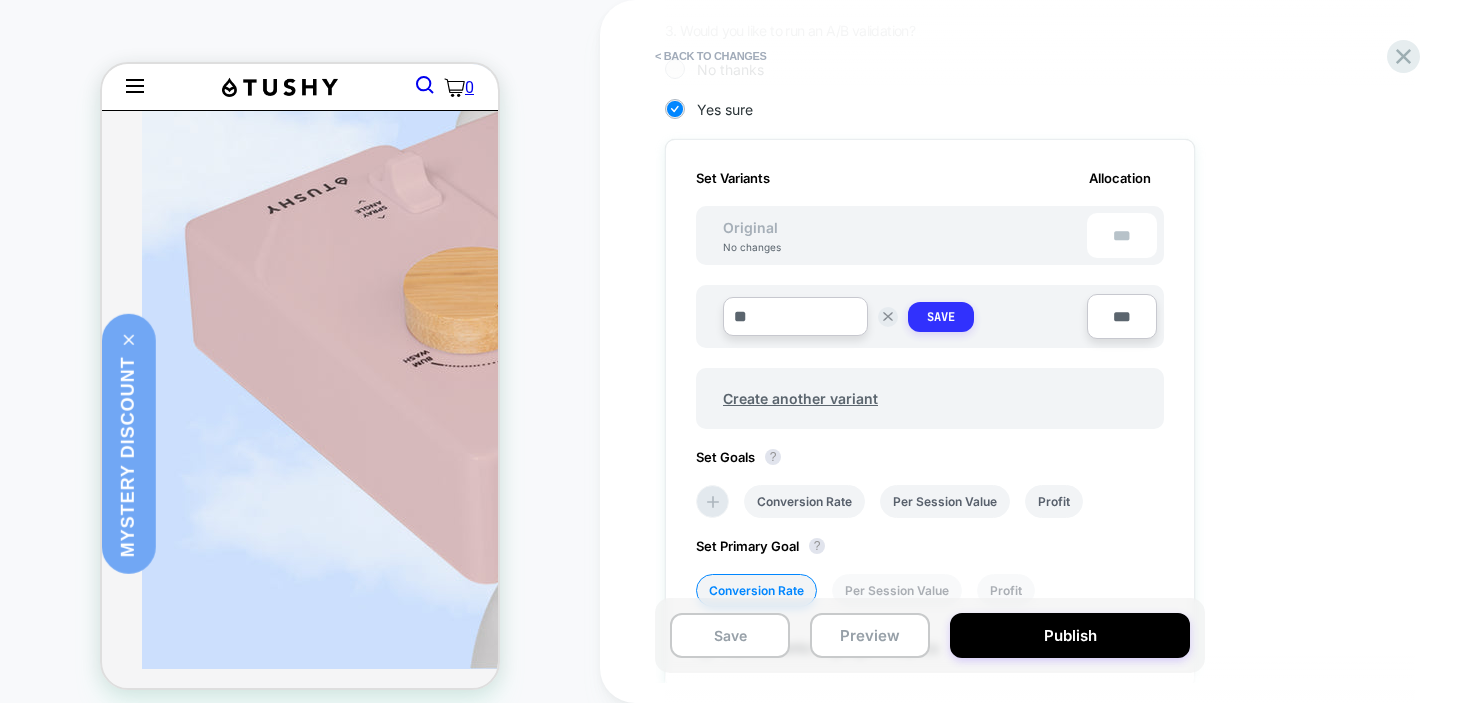 click on "Save" at bounding box center (941, 317) 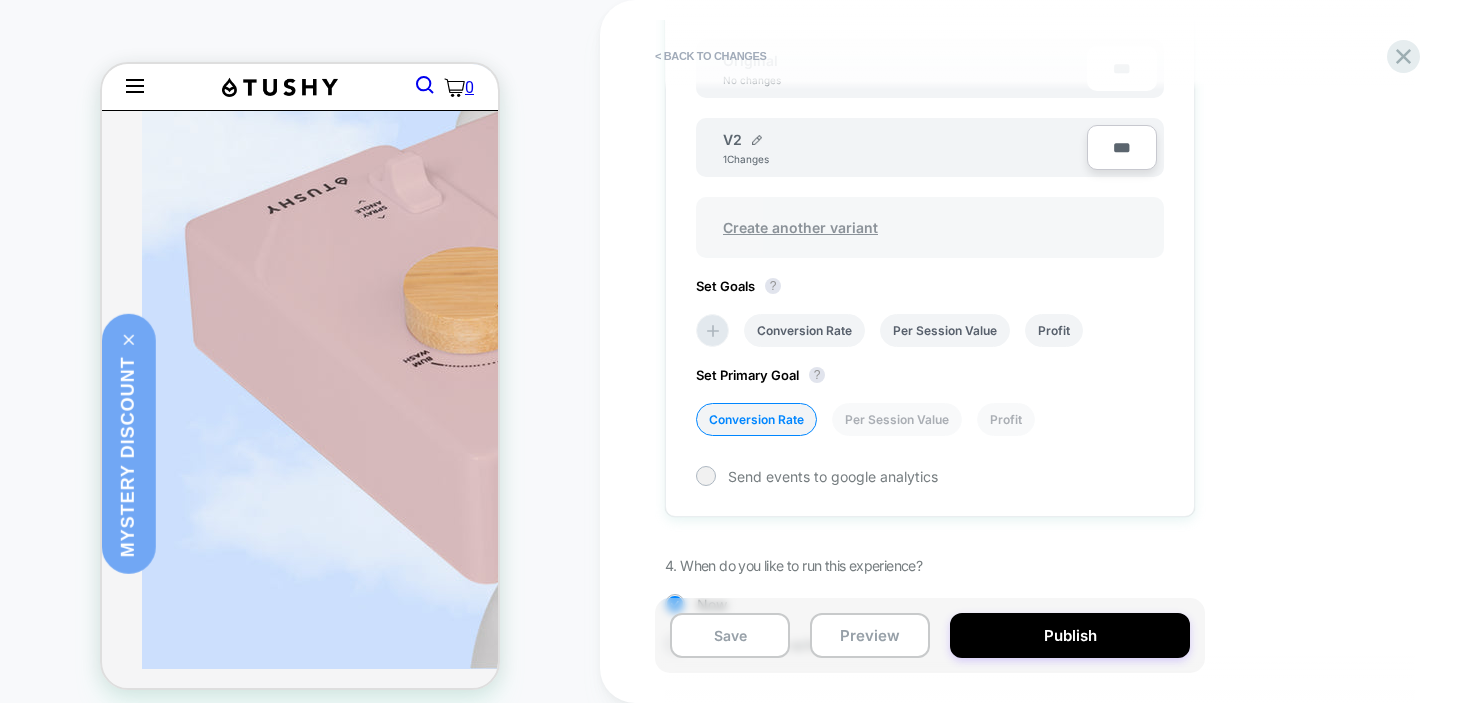 scroll, scrollTop: 768, scrollLeft: 0, axis: vertical 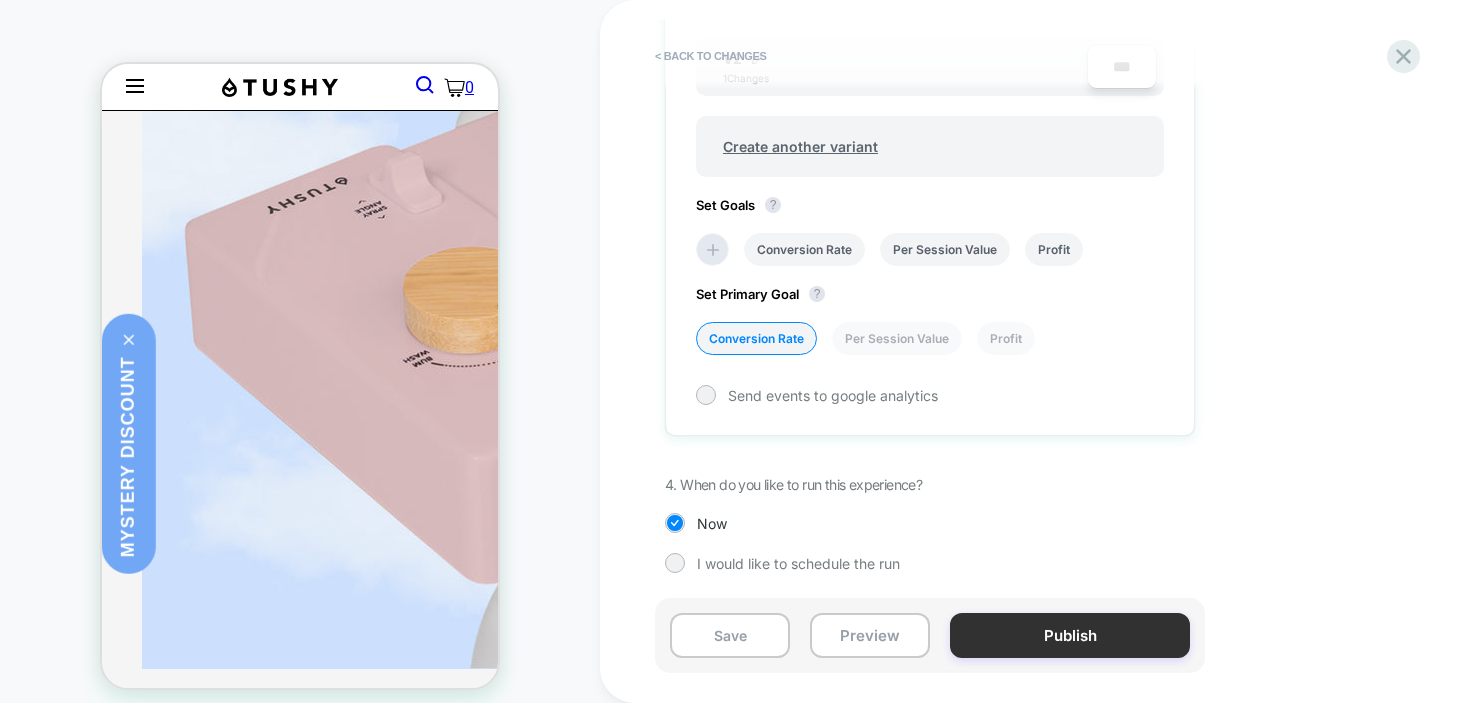 click on "Publish" at bounding box center (1070, 635) 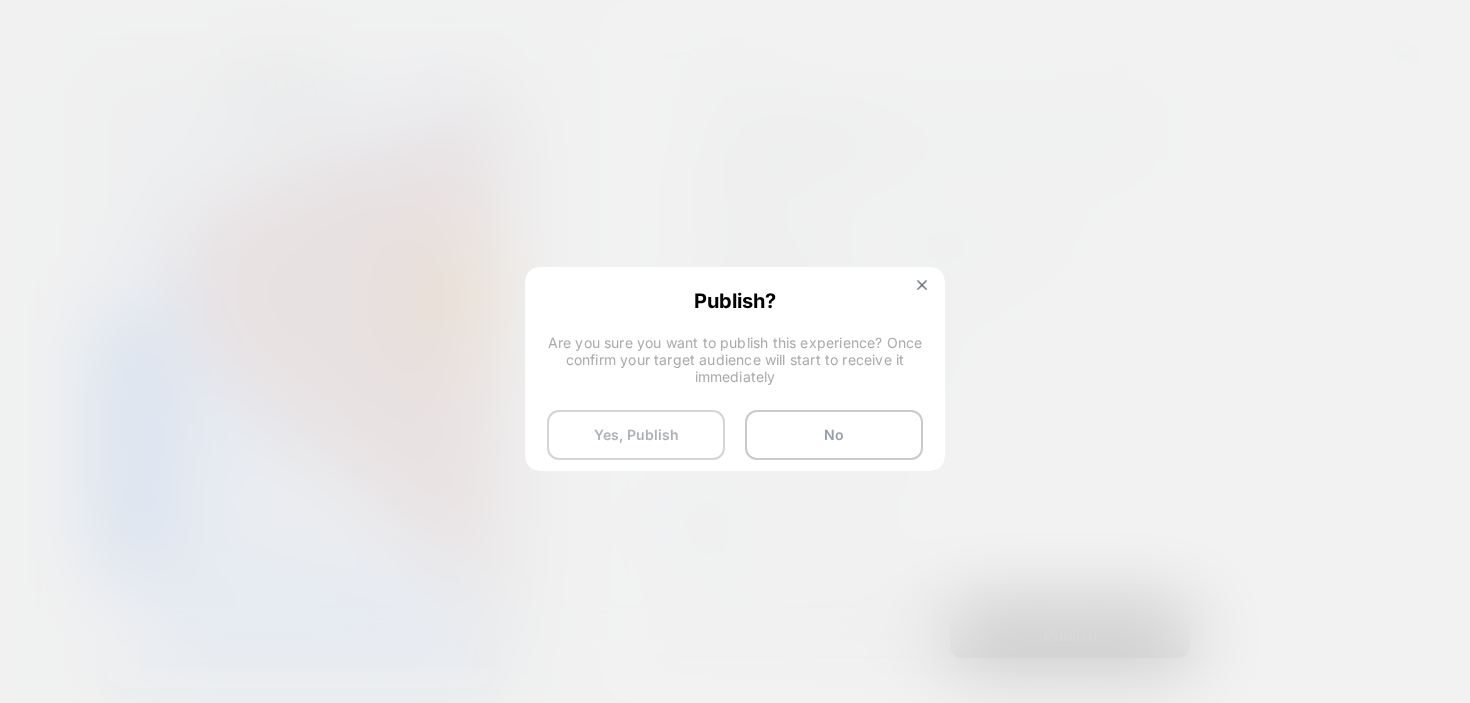click on "Yes, Publish" at bounding box center (636, 435) 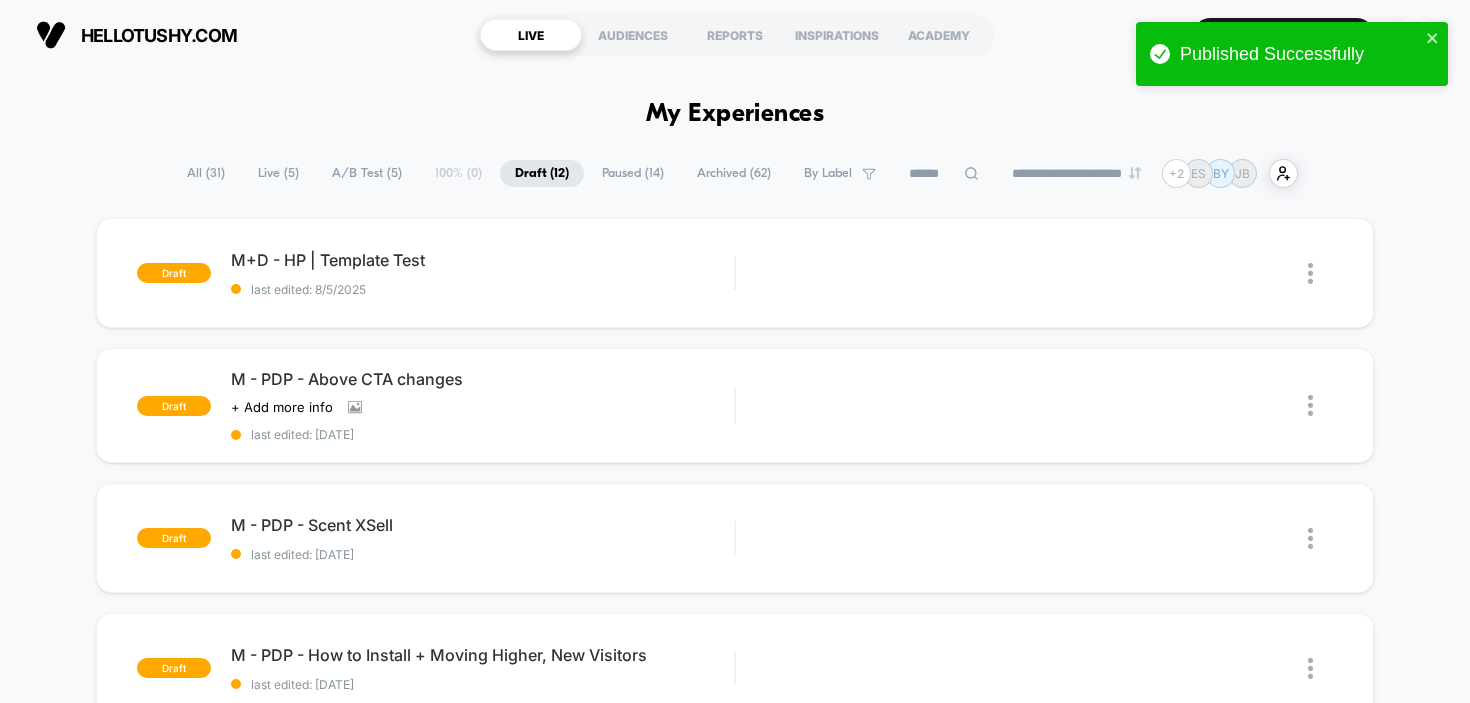 click on "Live ( 5 )" at bounding box center (278, 173) 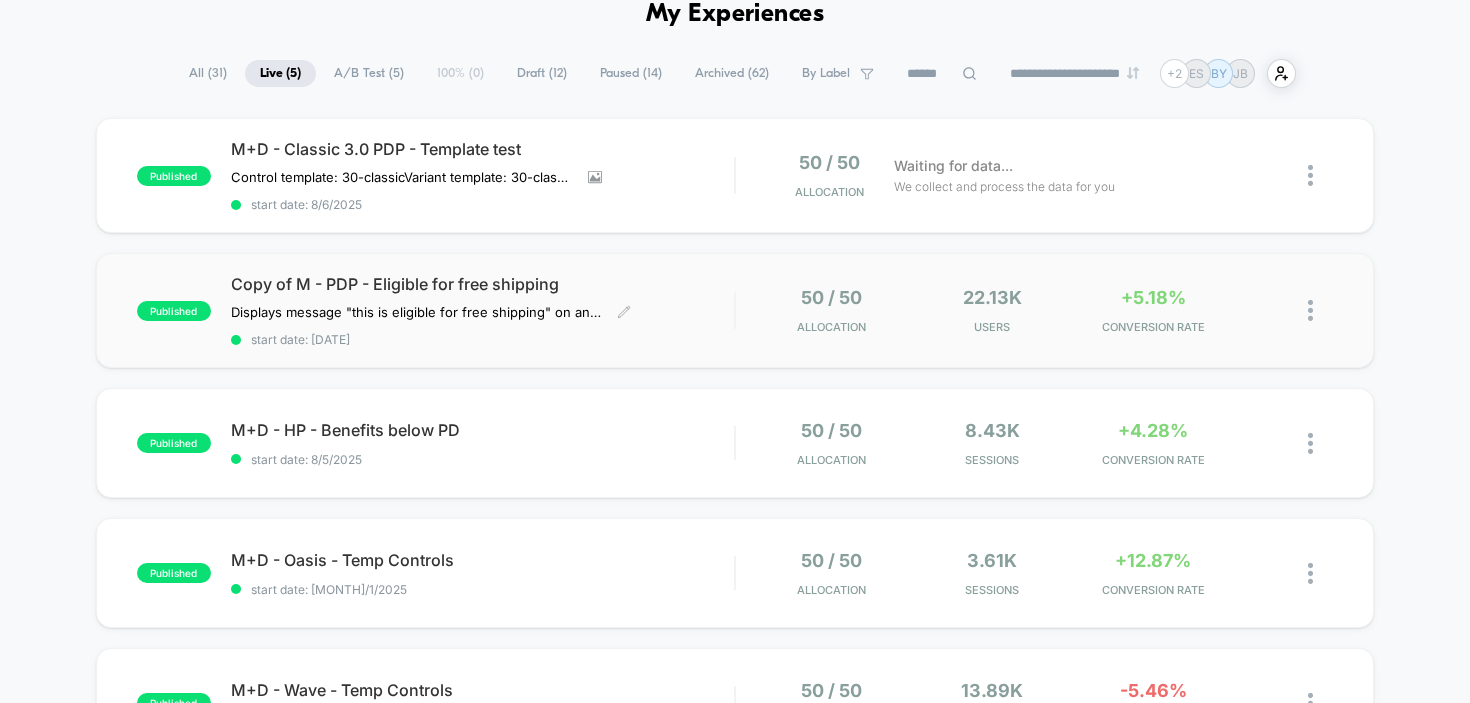 scroll, scrollTop: 0, scrollLeft: 0, axis: both 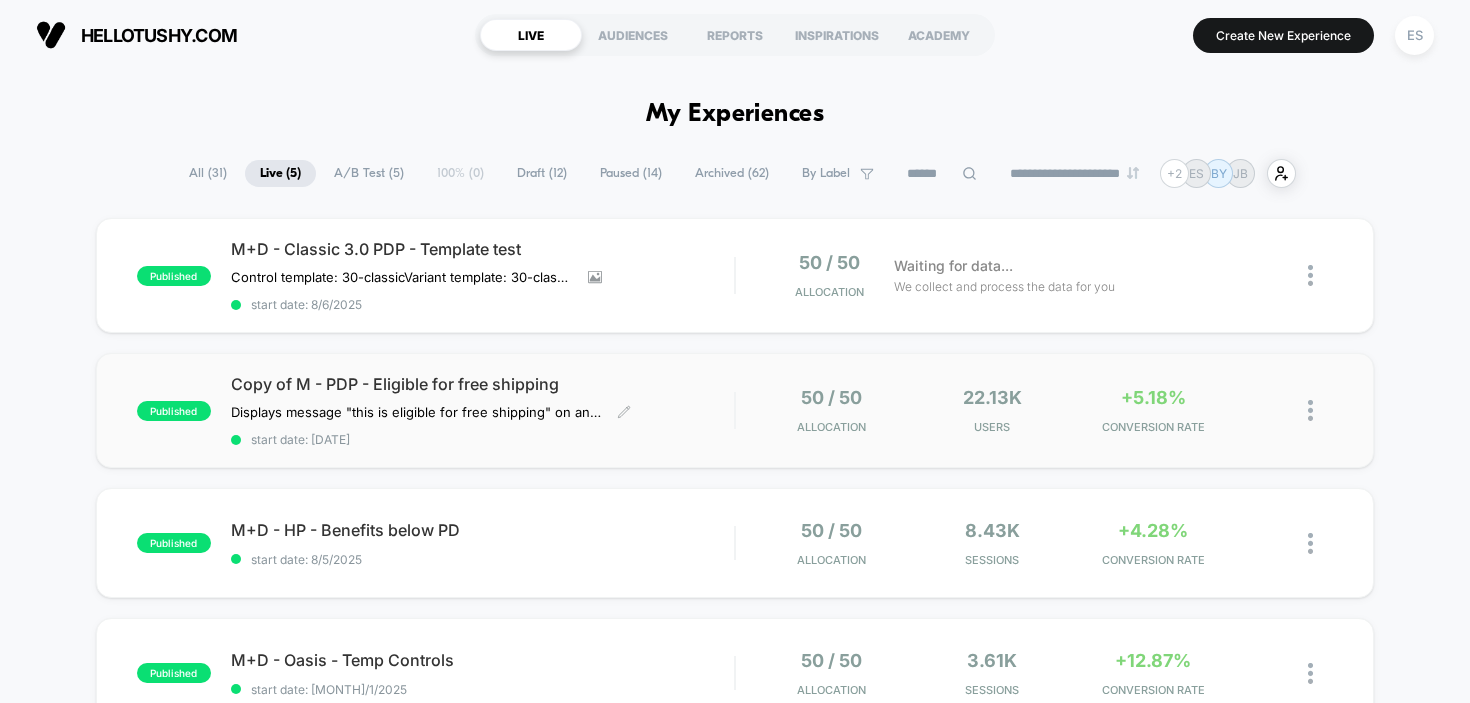 click on "Copy of M - PDP - Eligible for free shipping Displays message "this is eligible for free shipping" on any product page over $99 (in the US only). Click to edit experience details Displays message "this is eligible for free shipping" on any product page over $99 (in the US only). start date: [DATE]" at bounding box center (483, 410) 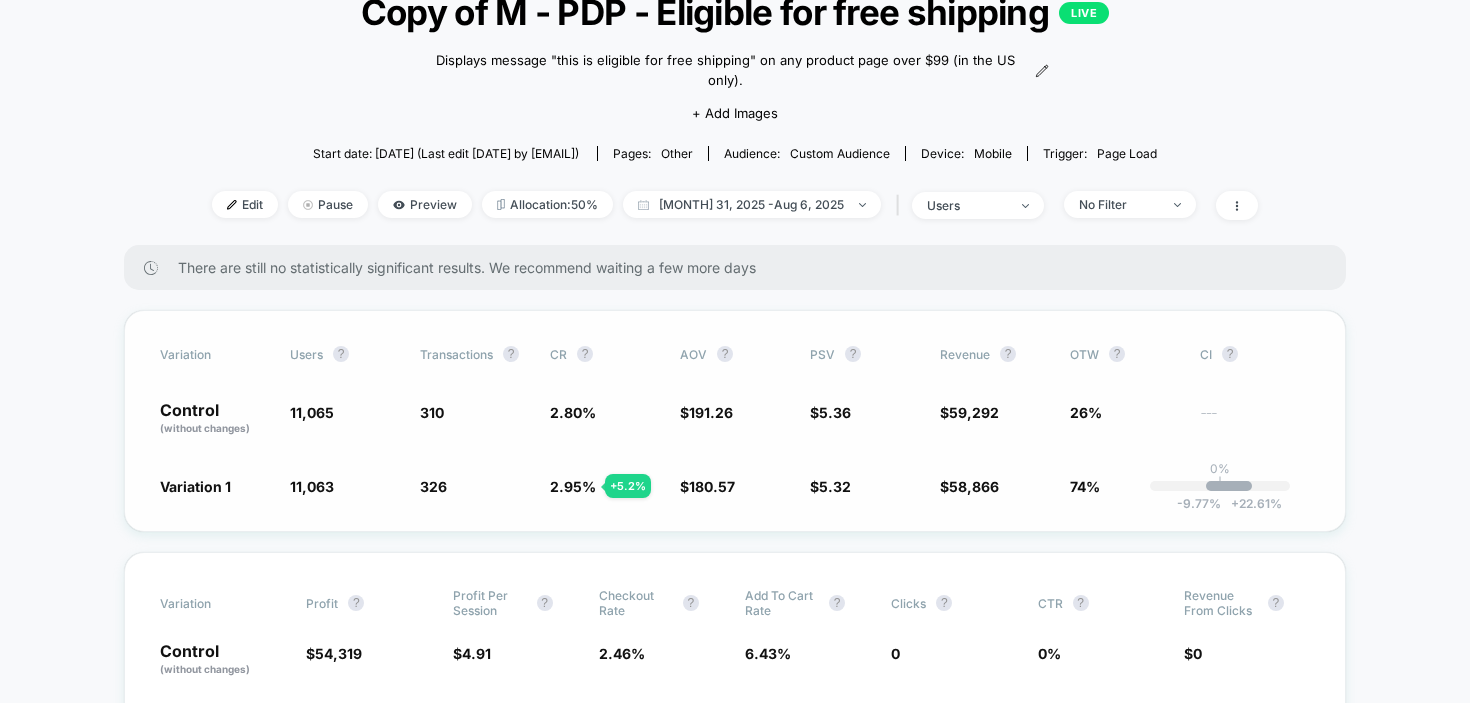 scroll, scrollTop: 240, scrollLeft: 0, axis: vertical 